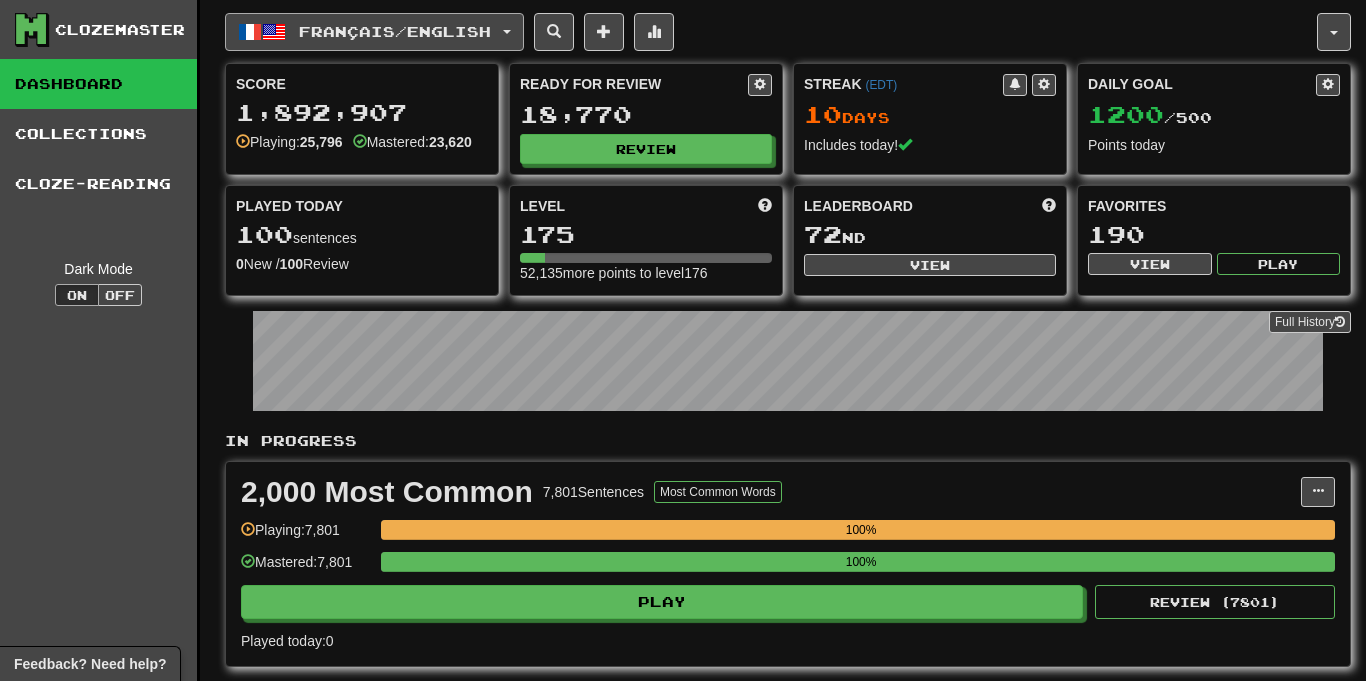 scroll, scrollTop: 0, scrollLeft: 0, axis: both 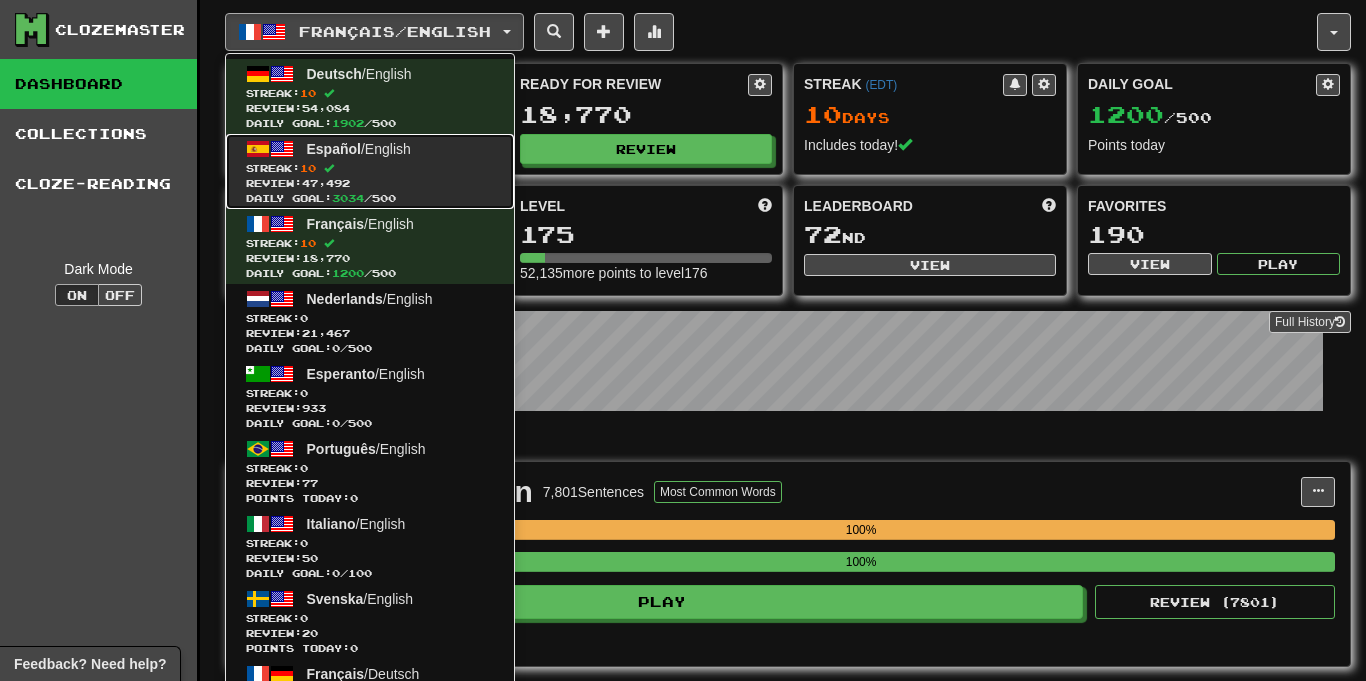 click on "Español  /  English Streak:  10   Review:  47,492 Daily Goal:  3034  /  500" at bounding box center (370, 171) 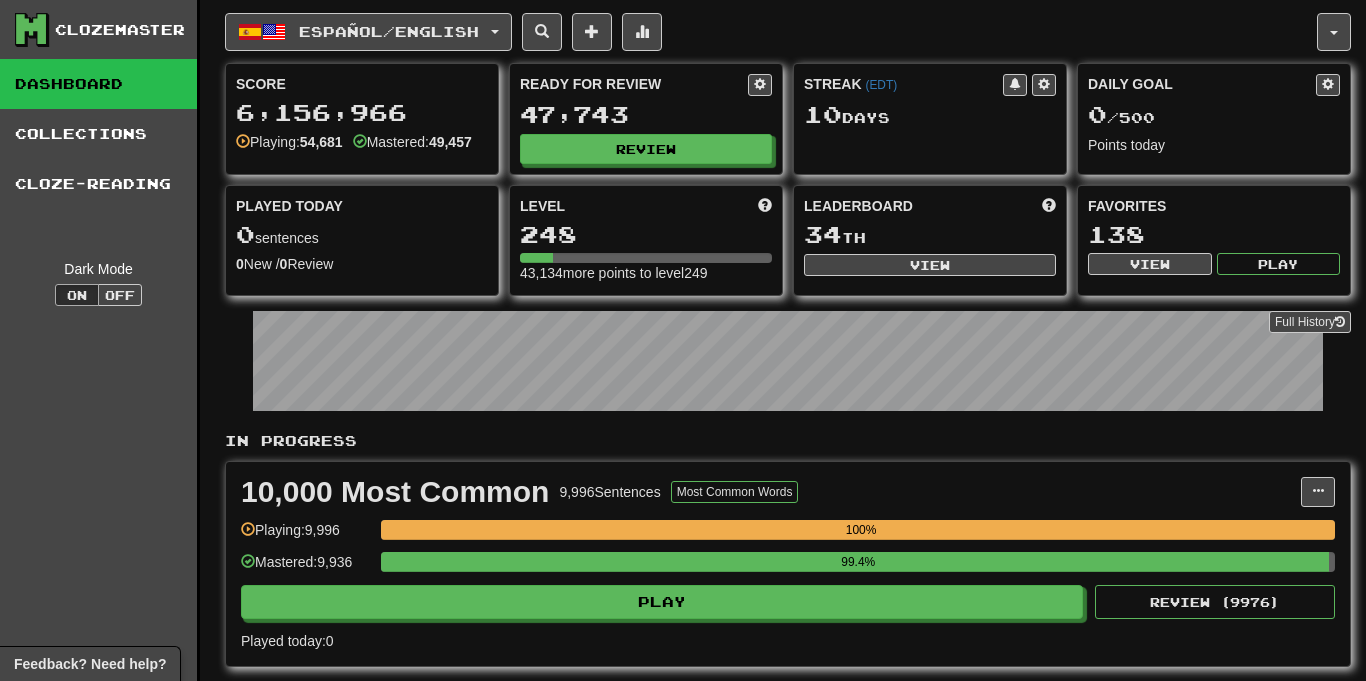 scroll, scrollTop: 0, scrollLeft: 0, axis: both 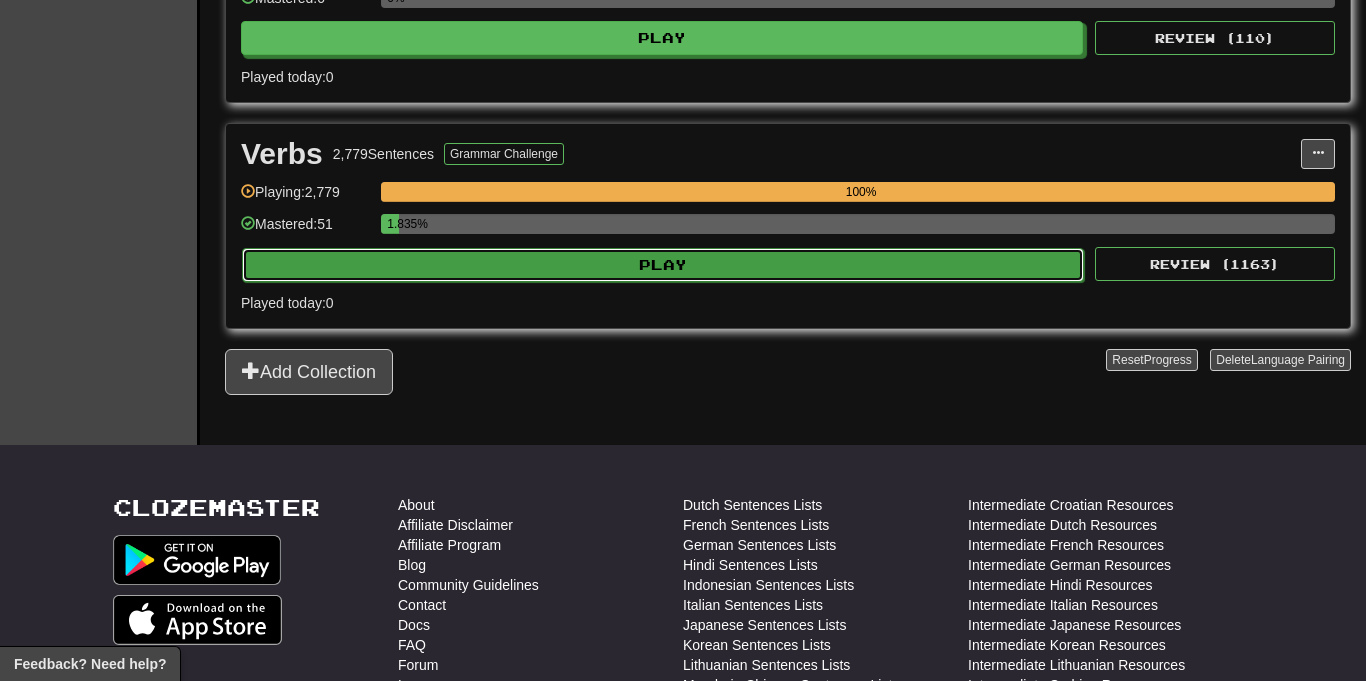 click on "Play" at bounding box center (663, 265) 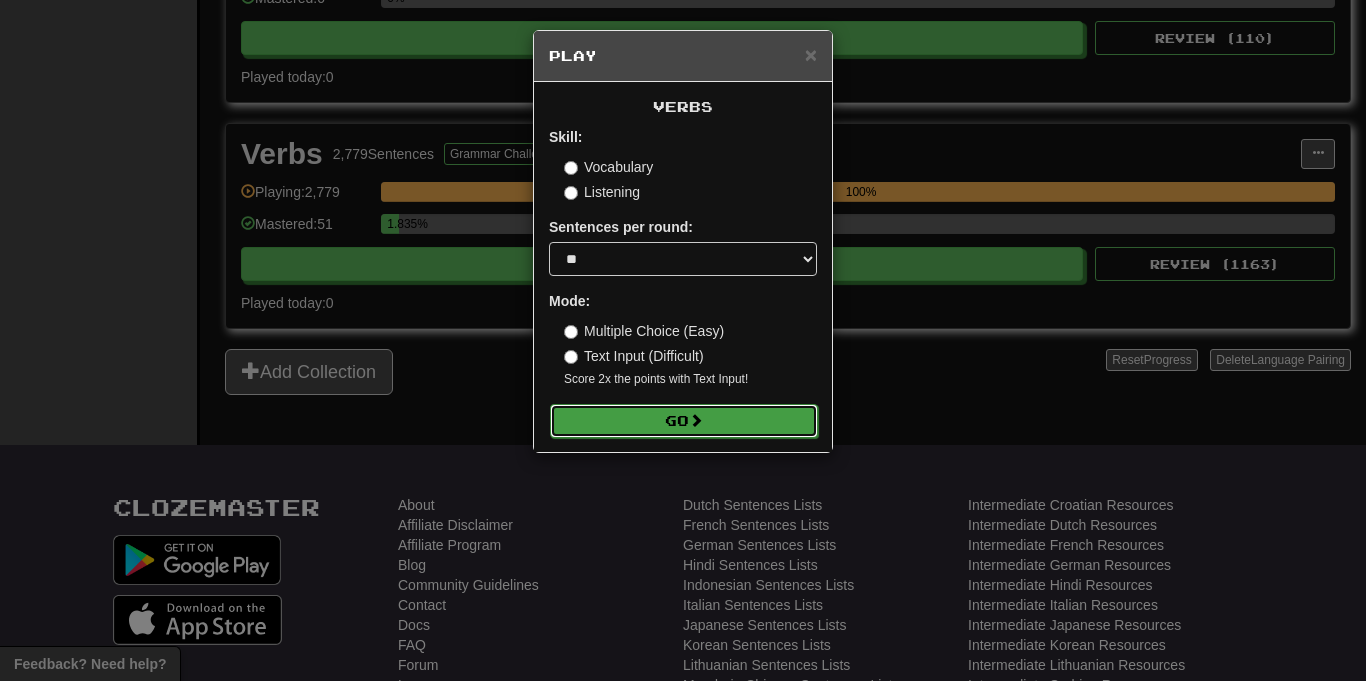 click on "Go" at bounding box center (684, 421) 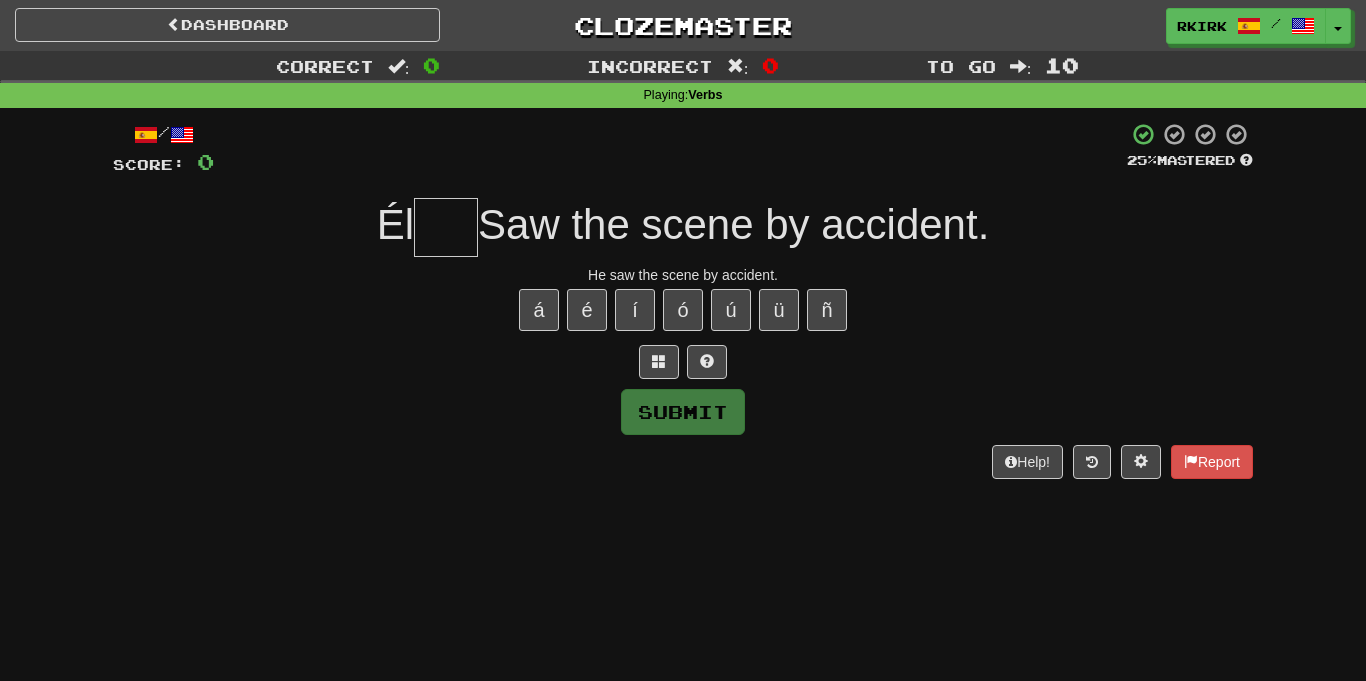 scroll, scrollTop: 0, scrollLeft: 0, axis: both 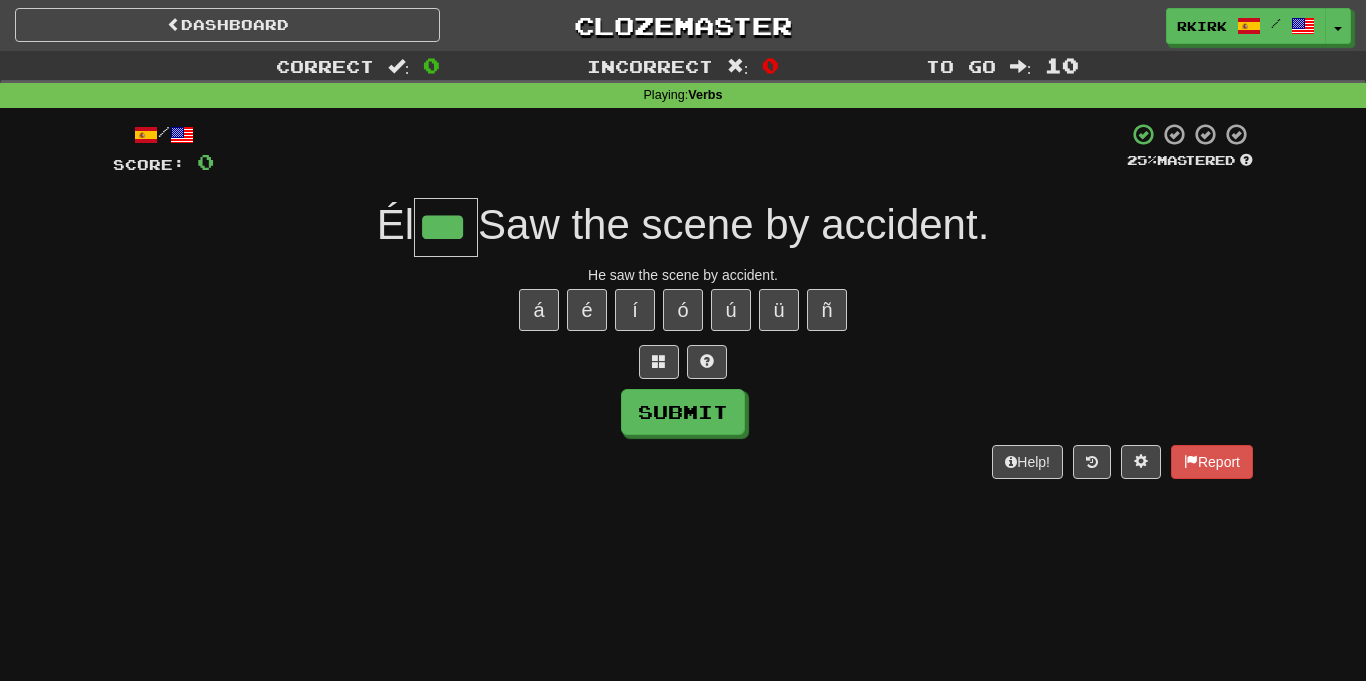 type on "***" 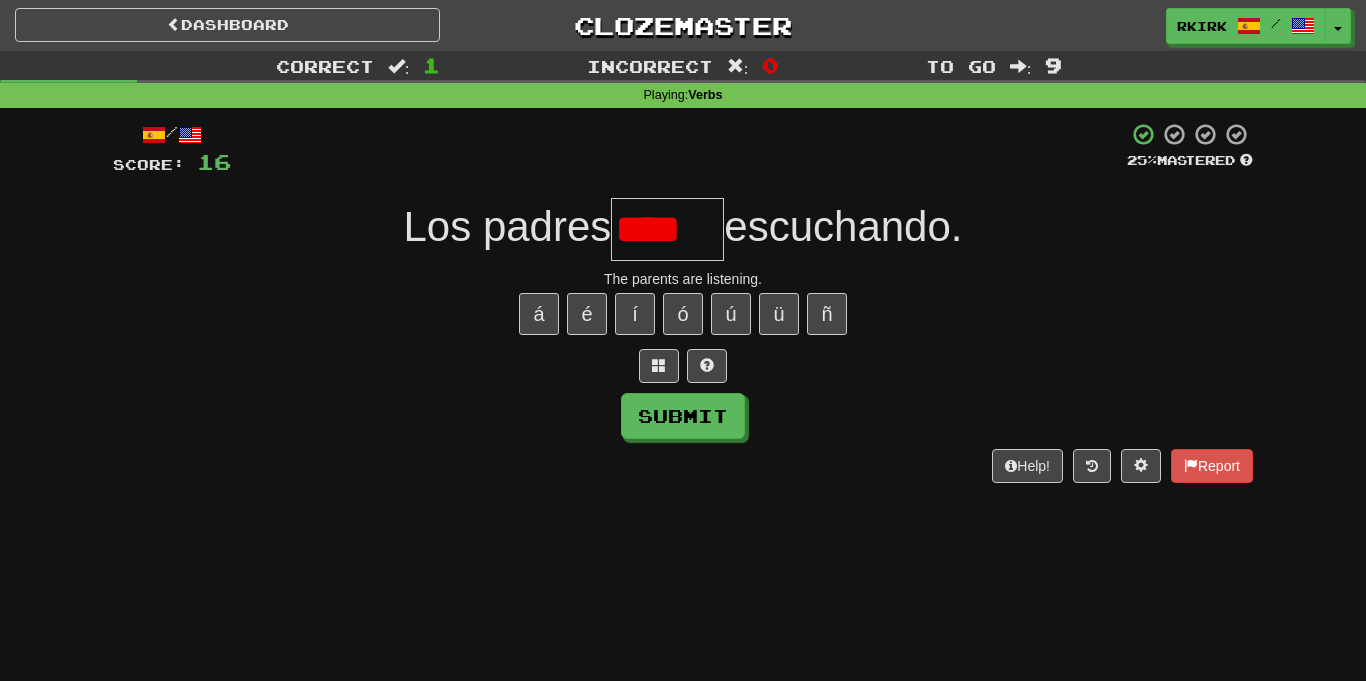 scroll, scrollTop: 0, scrollLeft: 0, axis: both 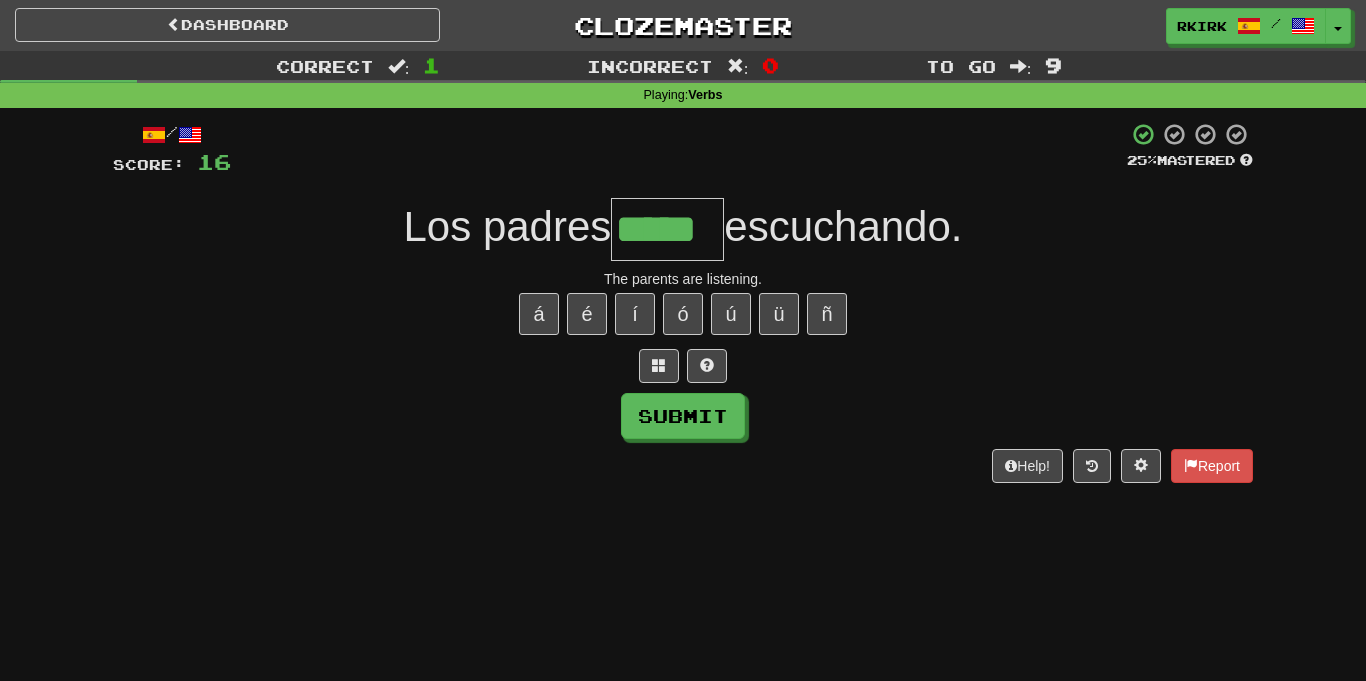 type on "*****" 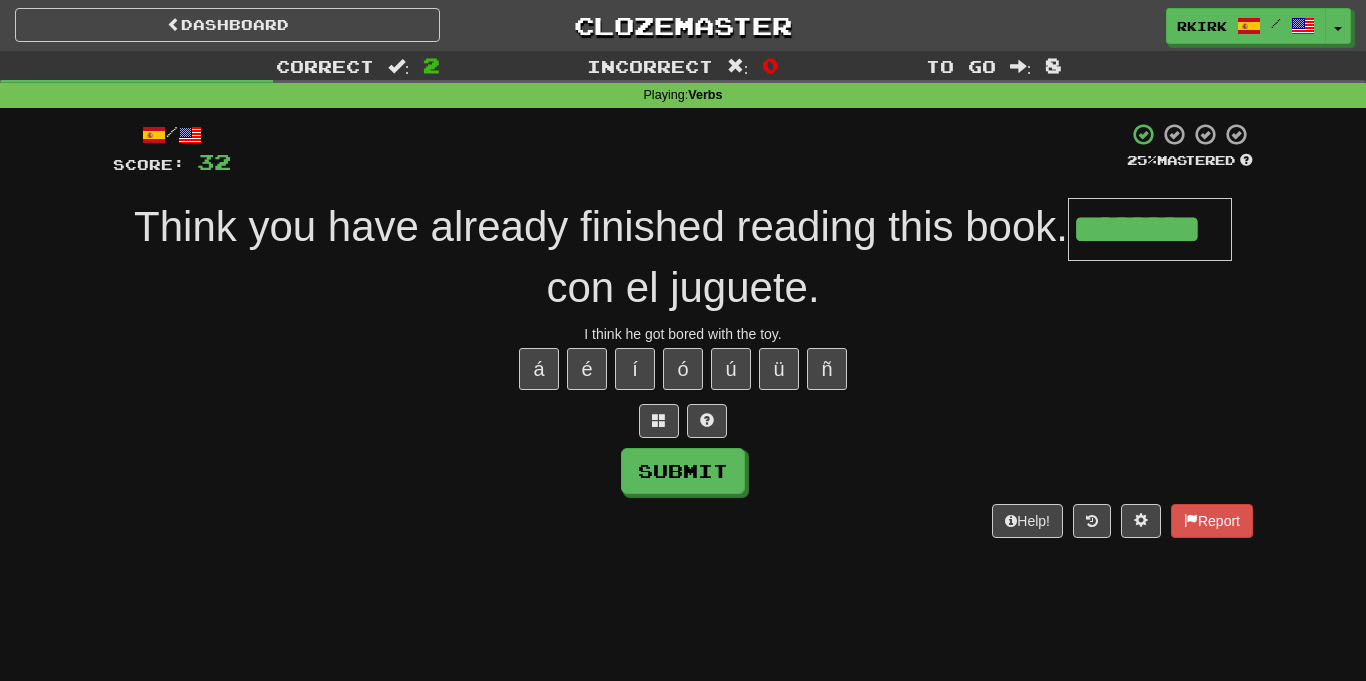 type on "********" 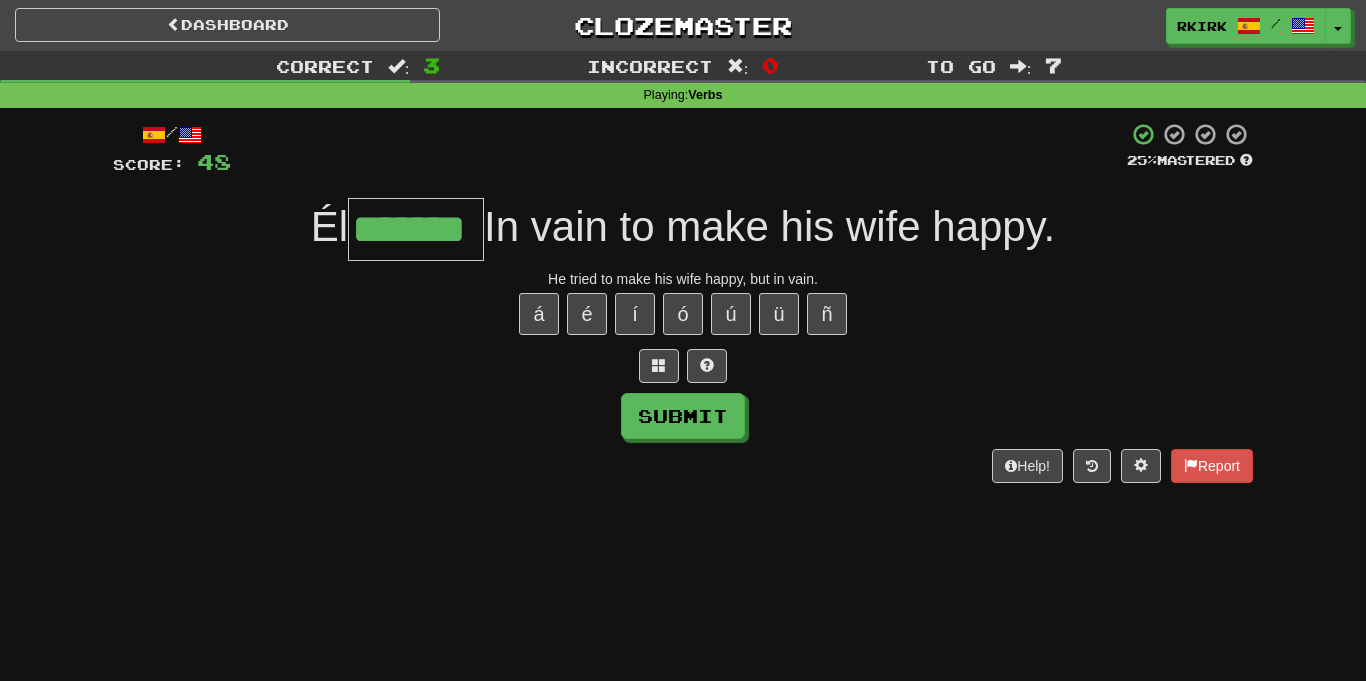 type on "*******" 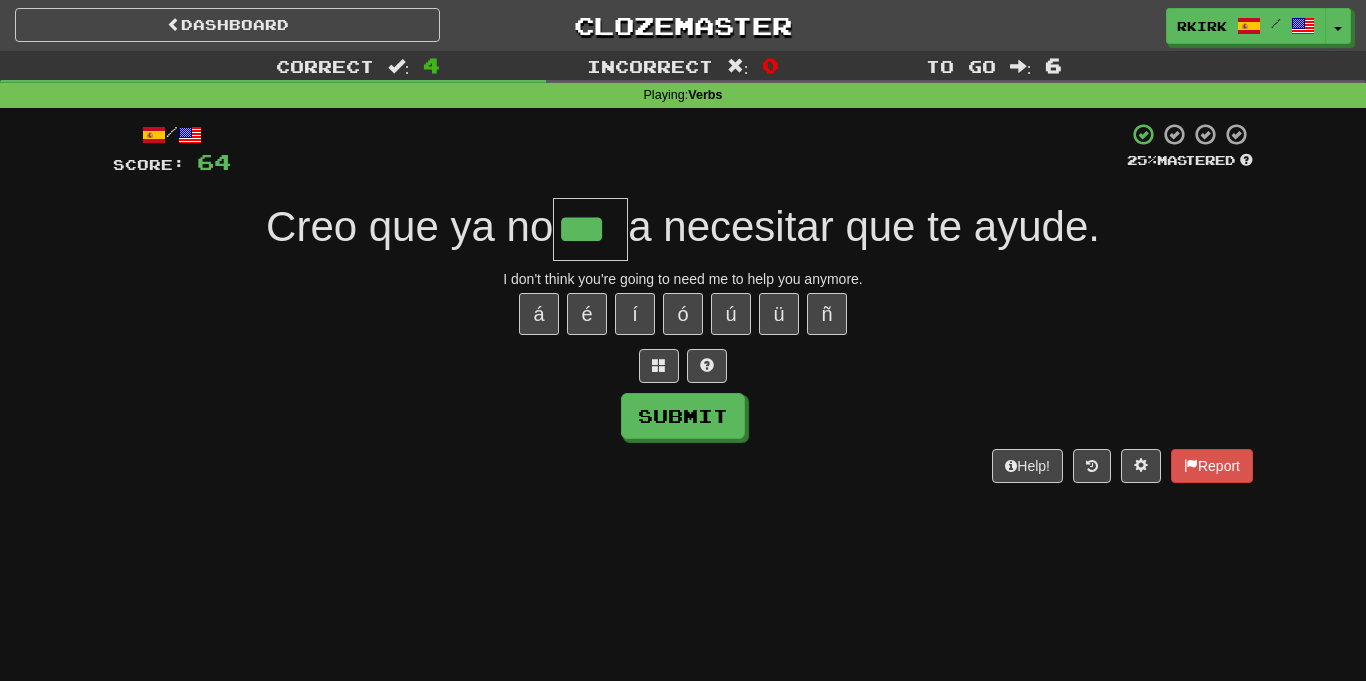 type on "***" 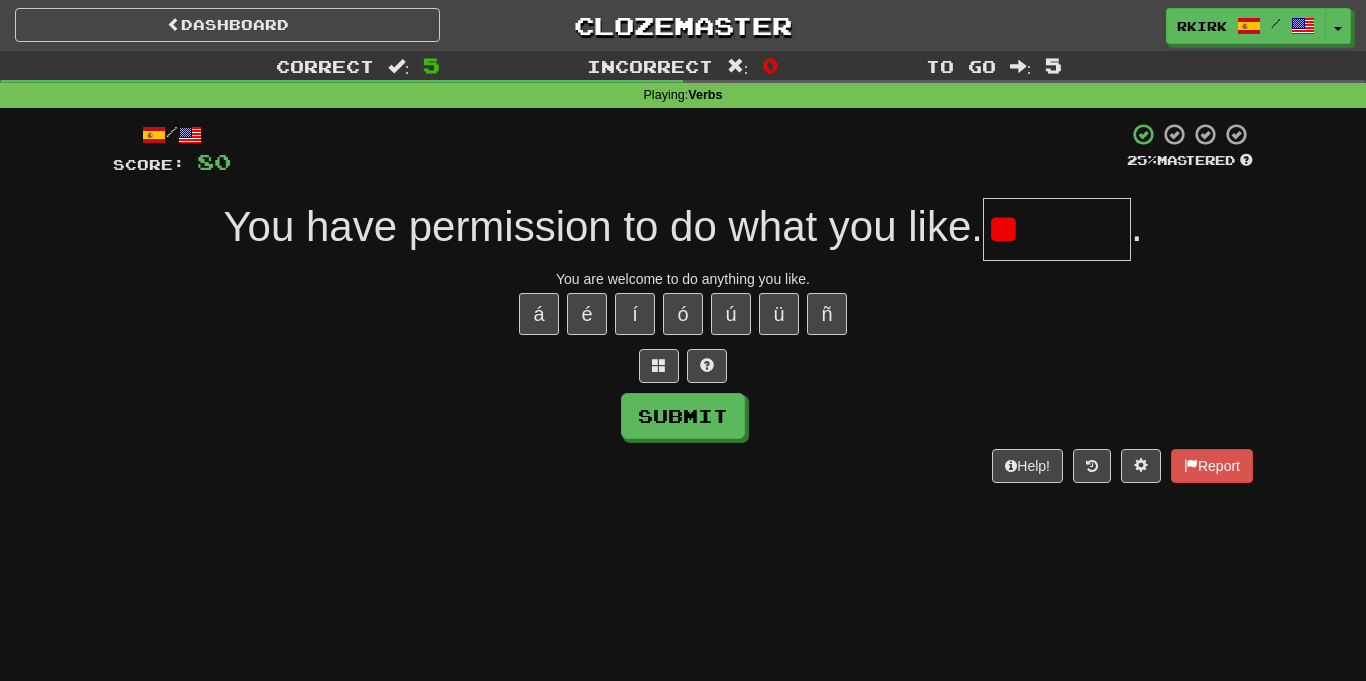type on "*" 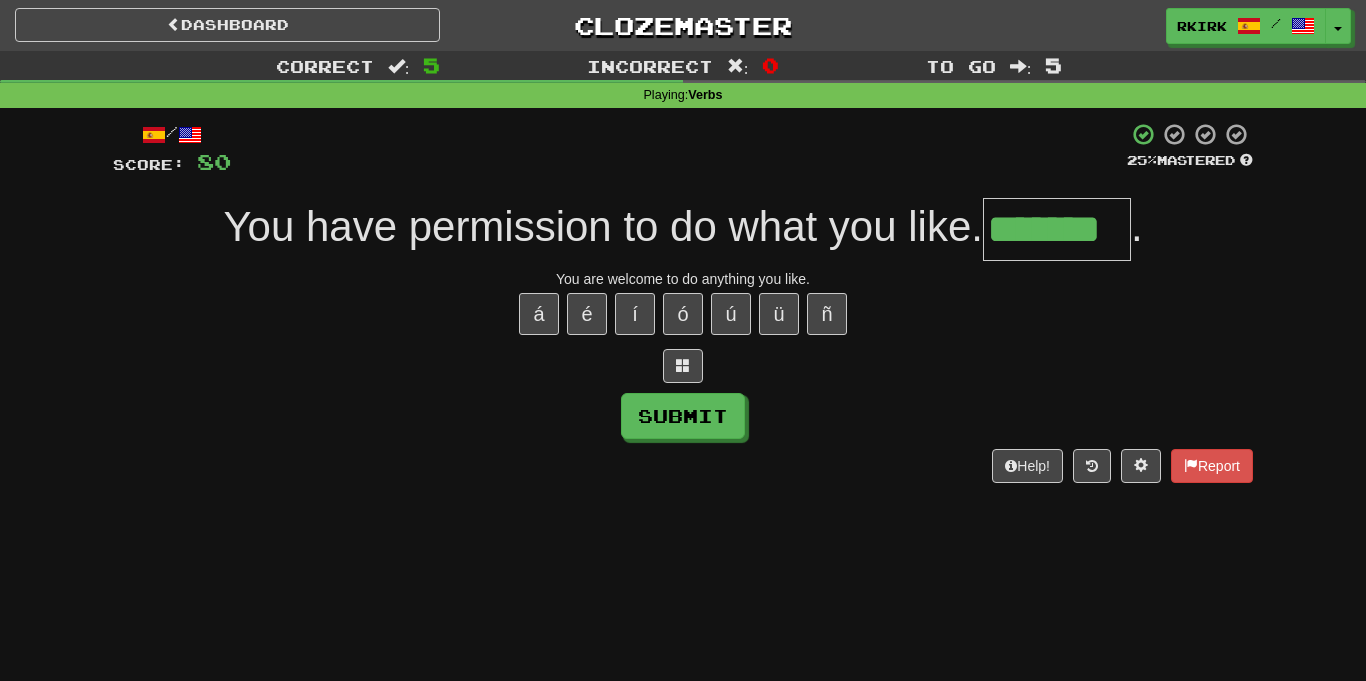 type on "*******" 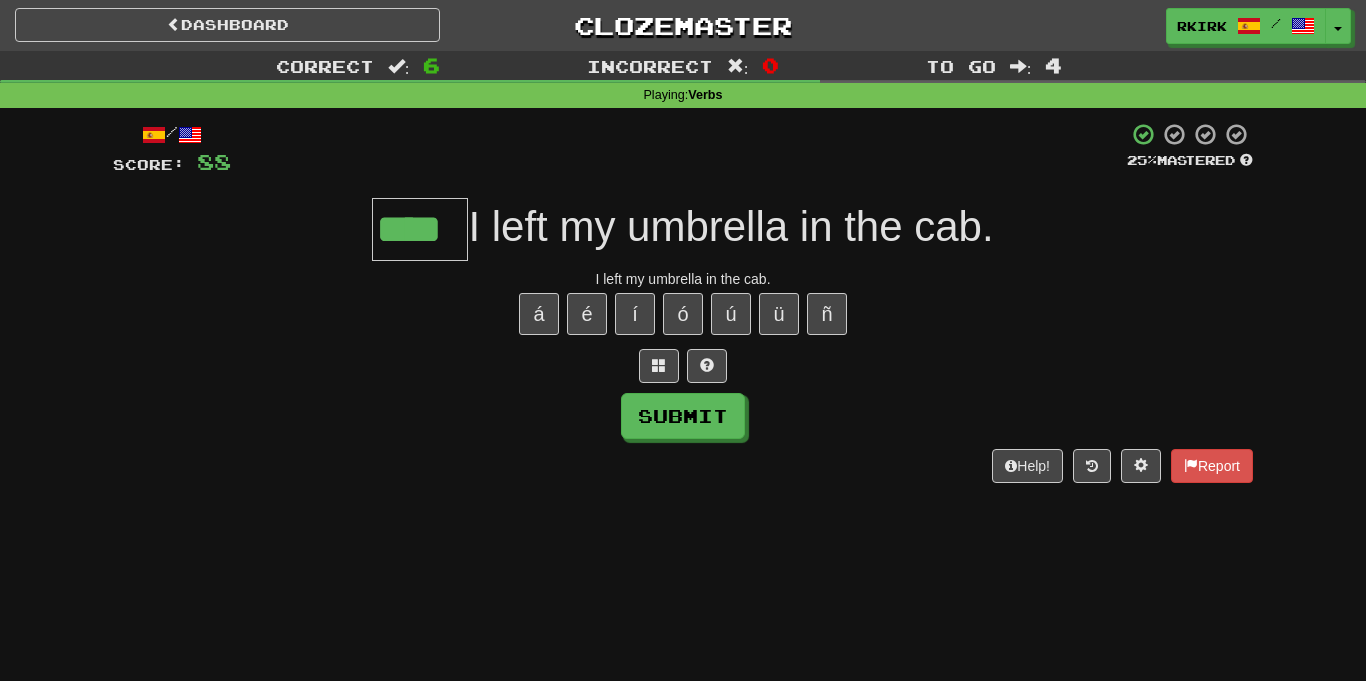 type on "****" 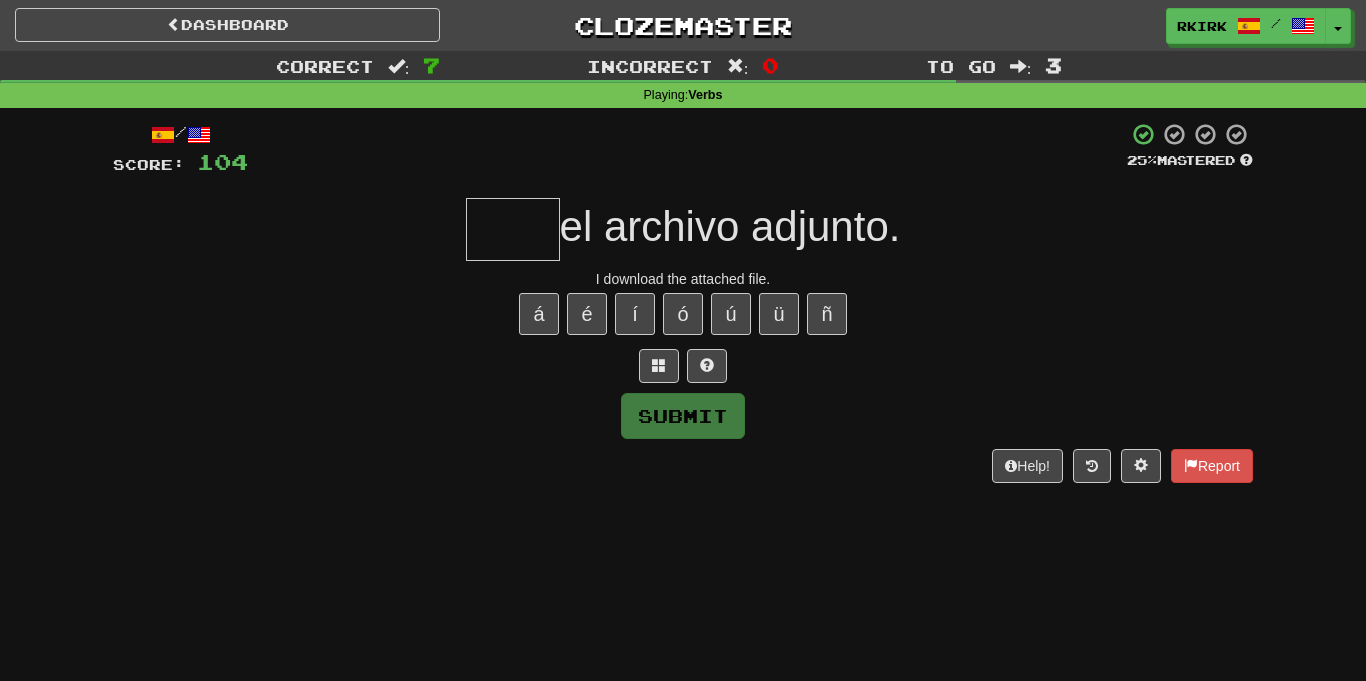 type on "*" 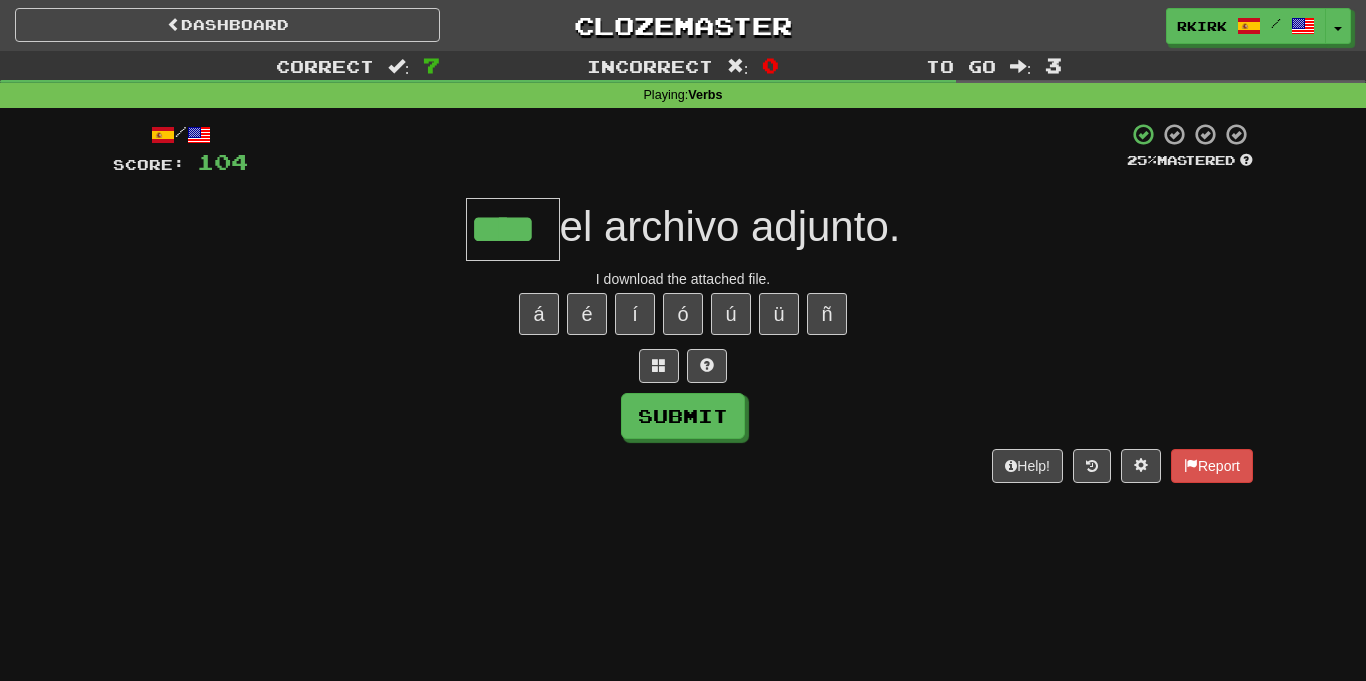 type on "****" 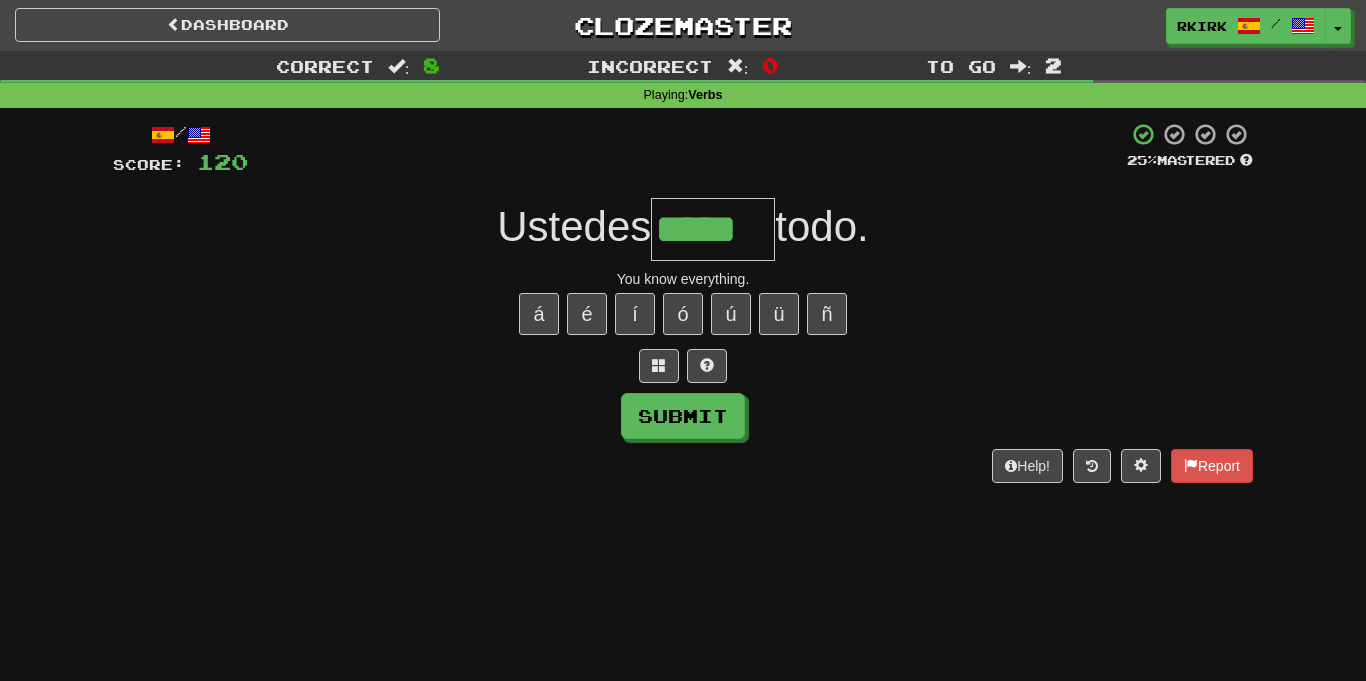 type on "*****" 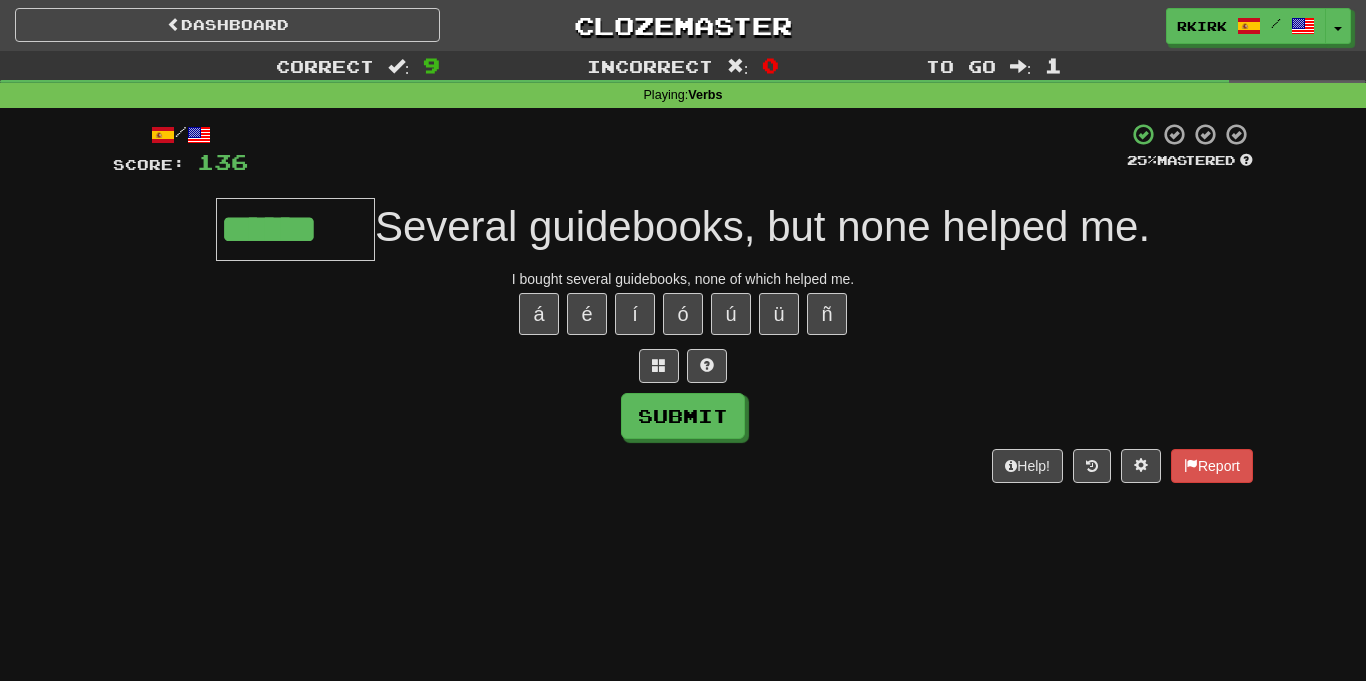 type on "******" 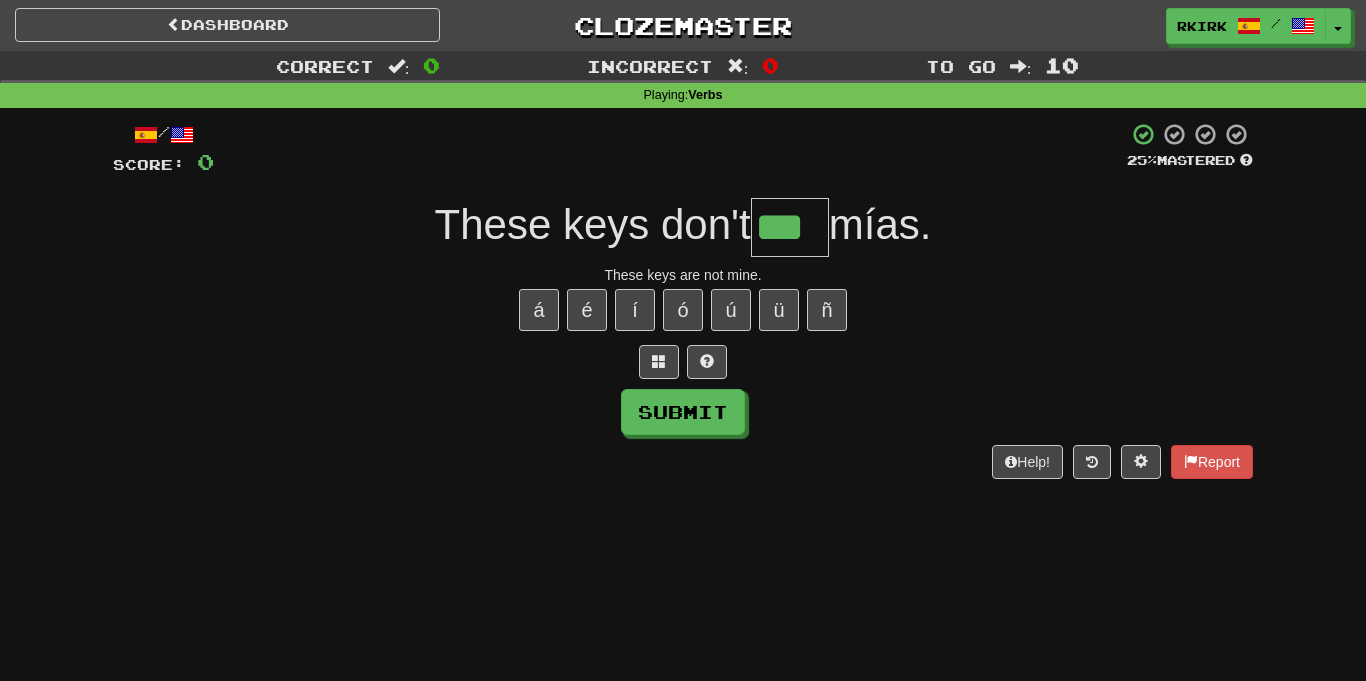 type on "***" 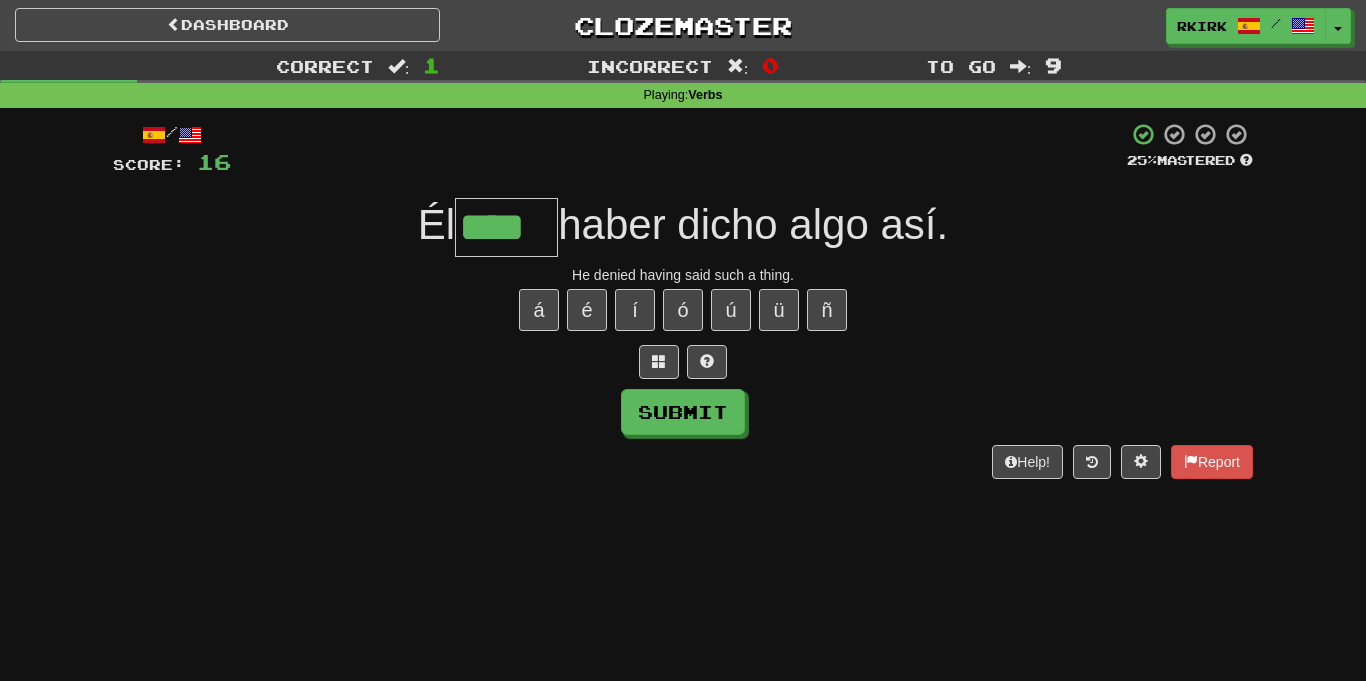 type on "****" 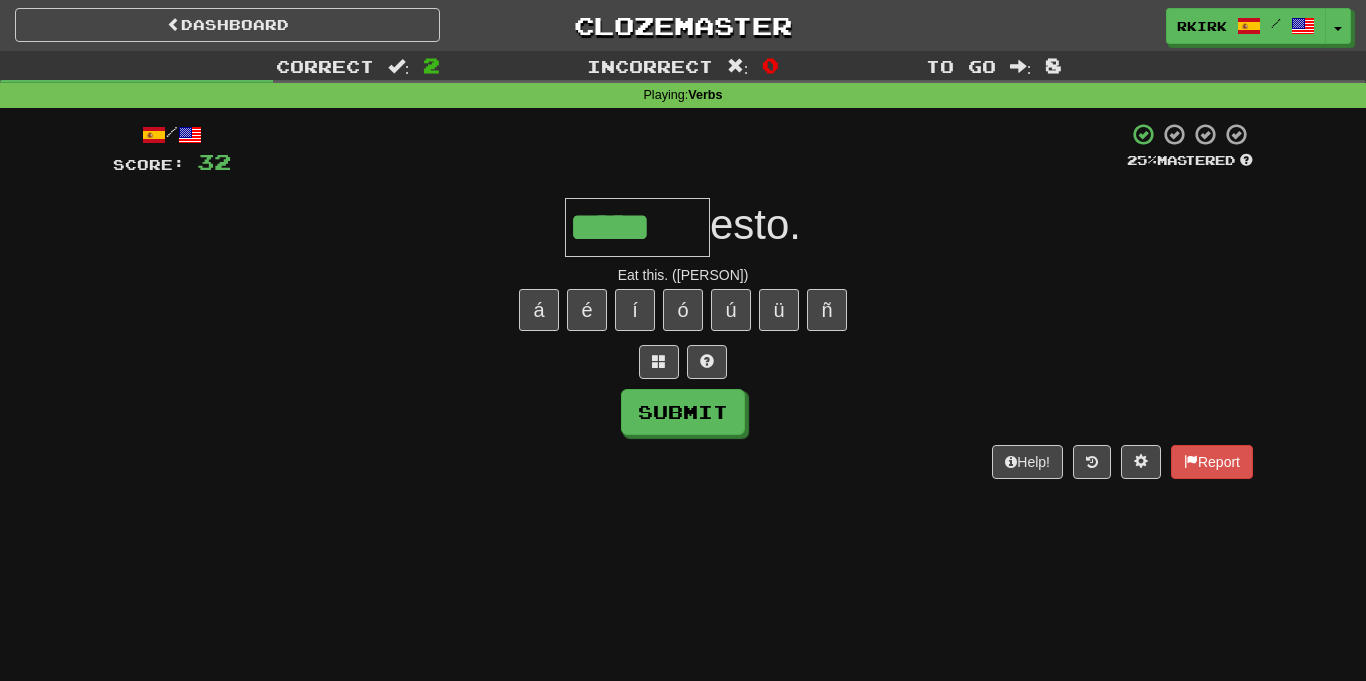type on "*****" 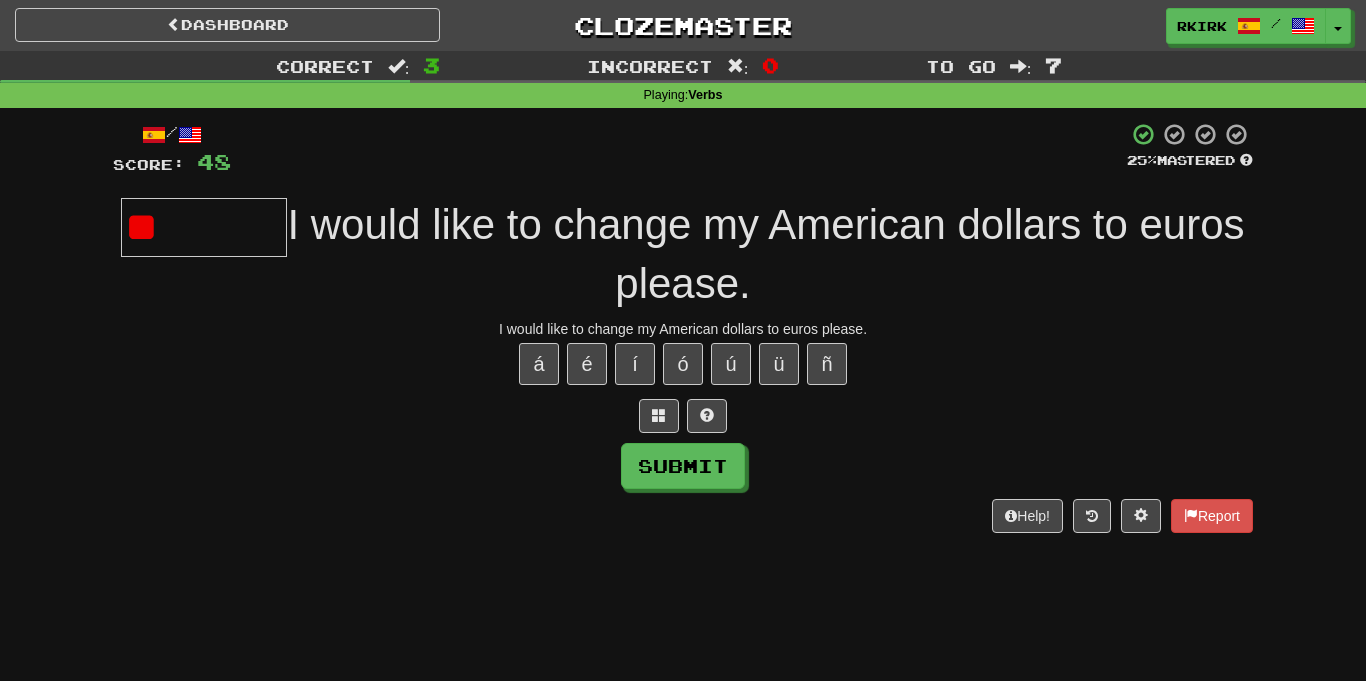 type on "*" 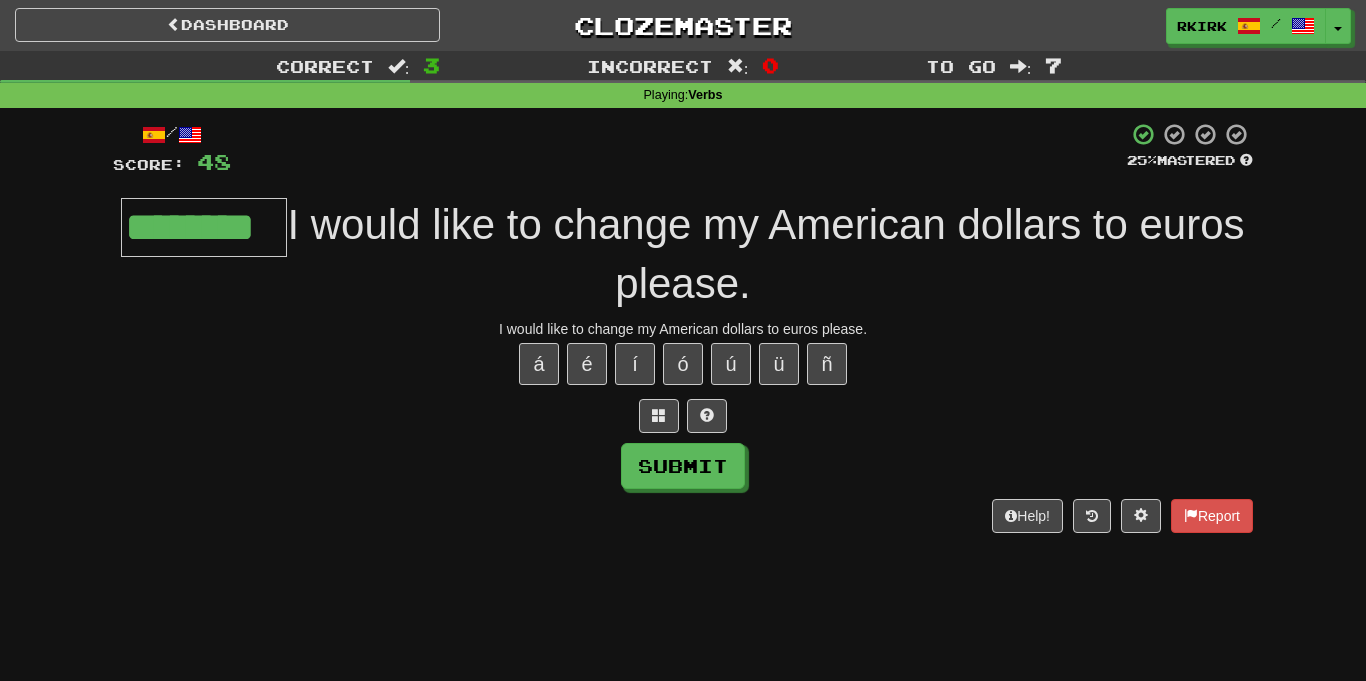 type on "********" 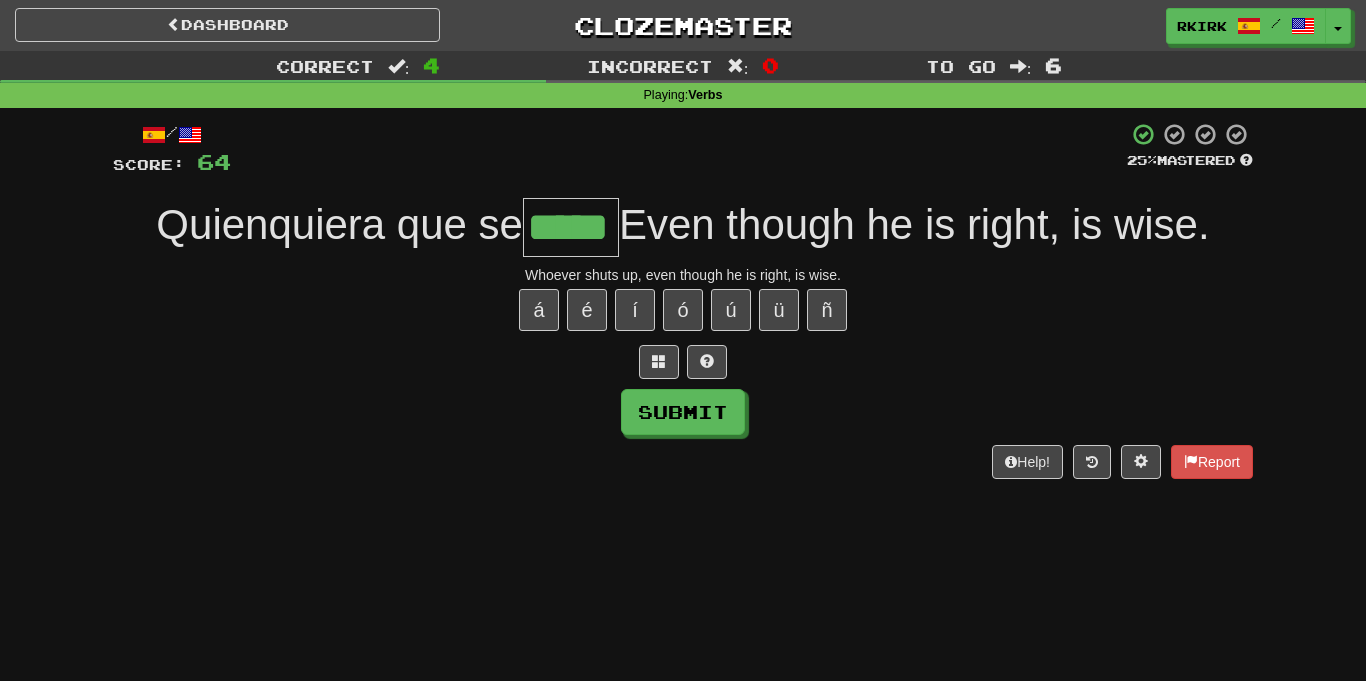 type on "*****" 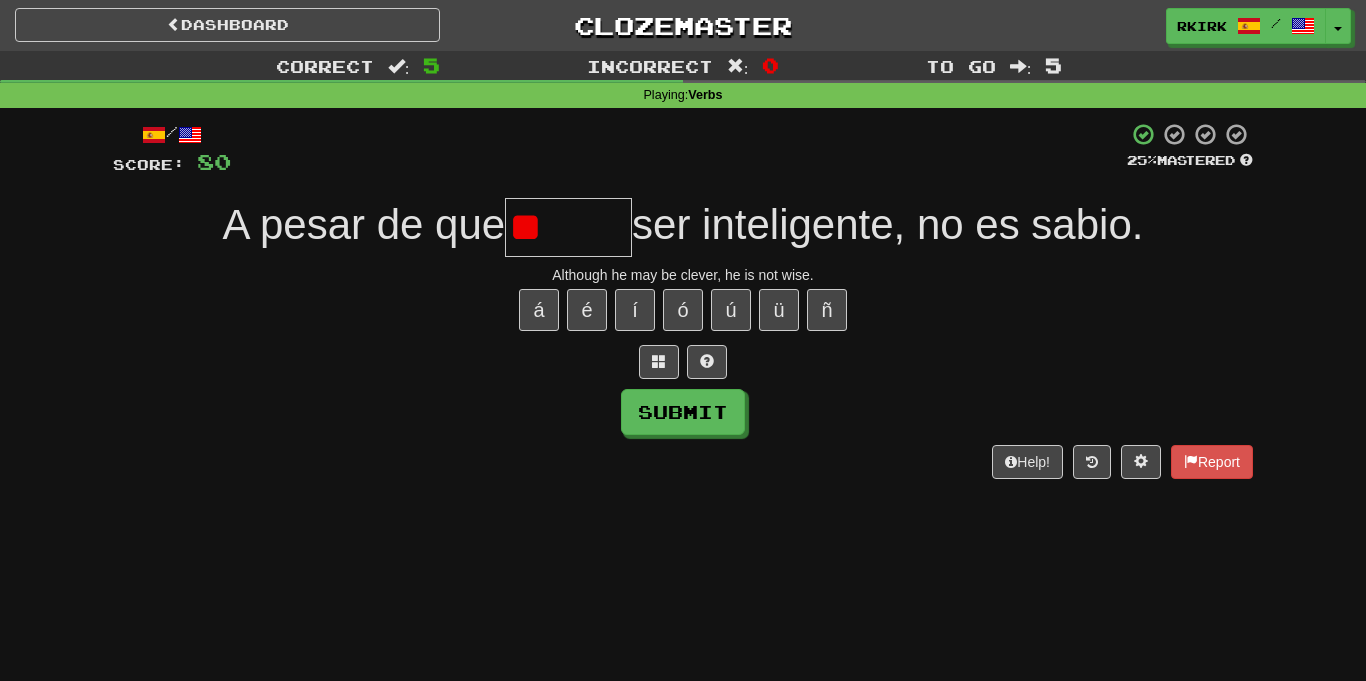 type on "*" 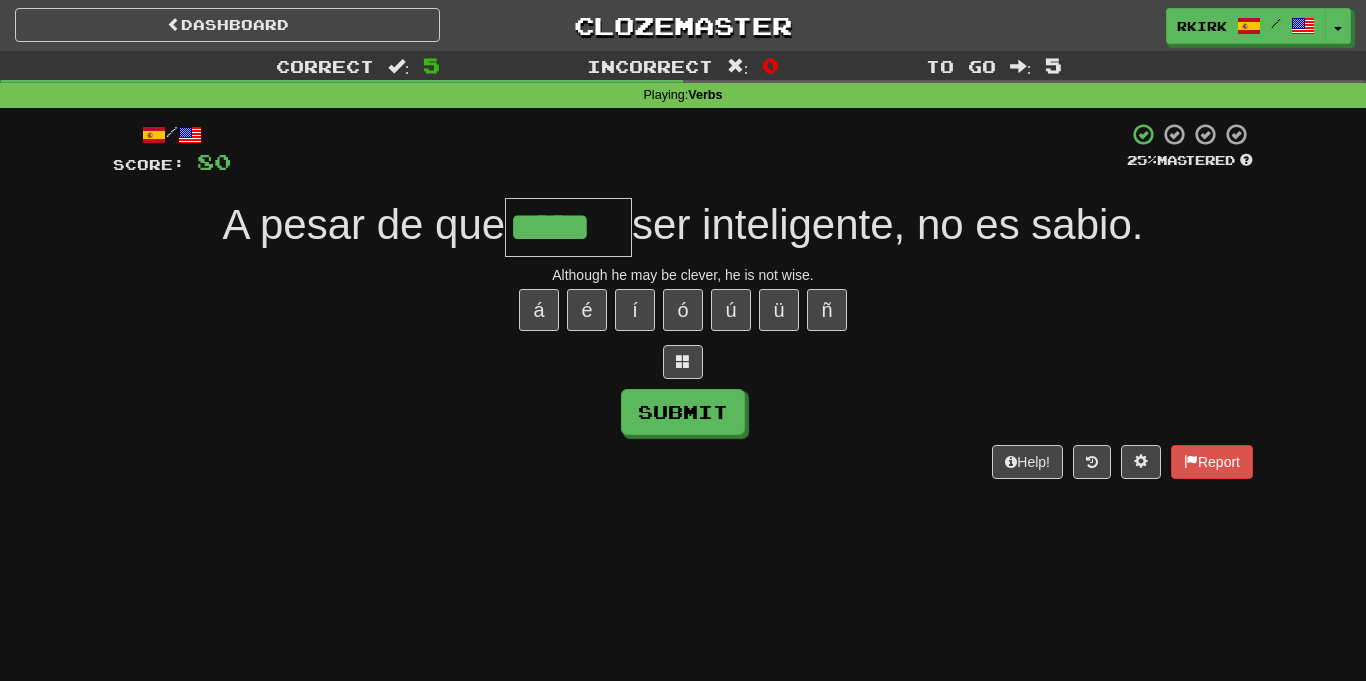 type on "*****" 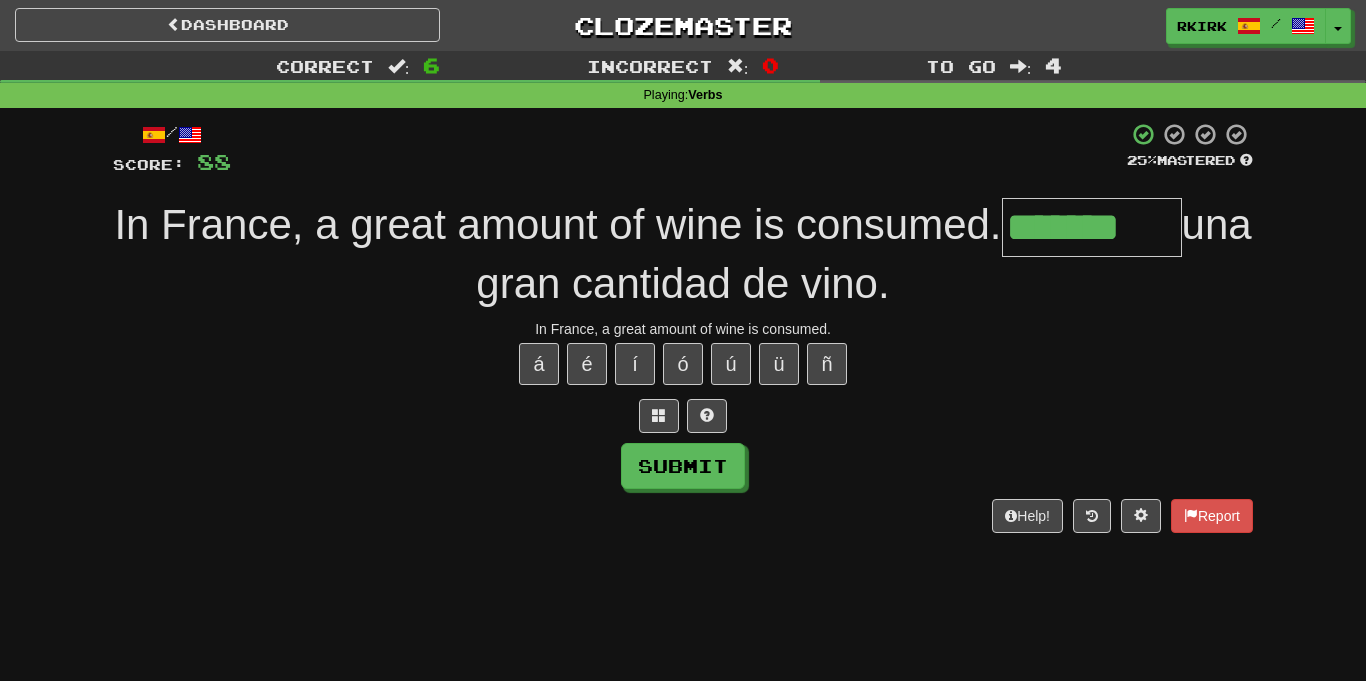 type on "*******" 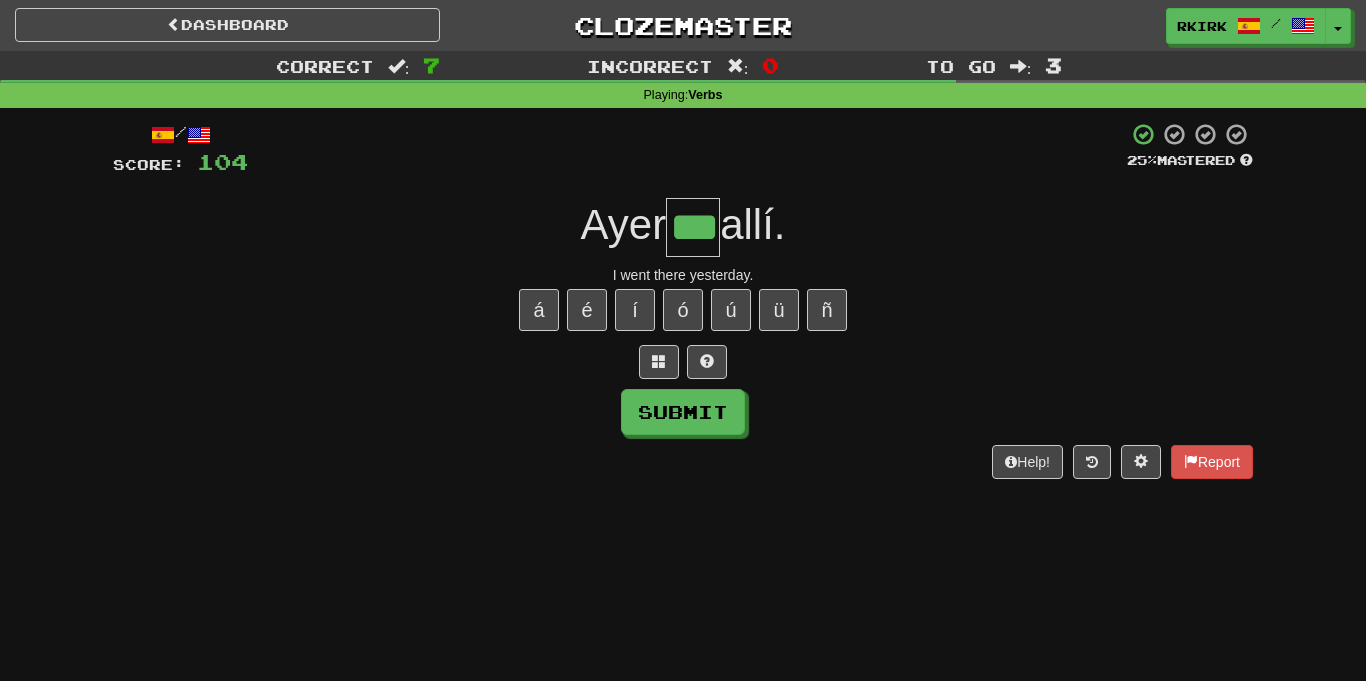 type on "***" 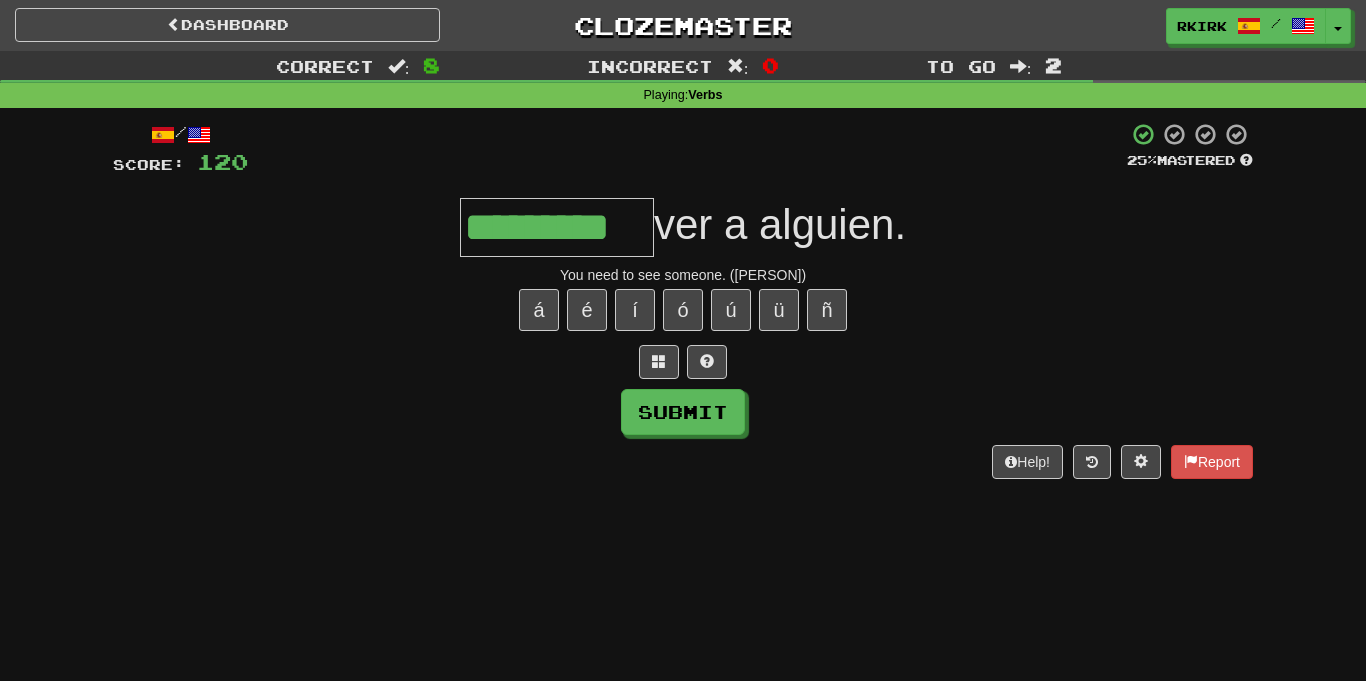 type on "*********" 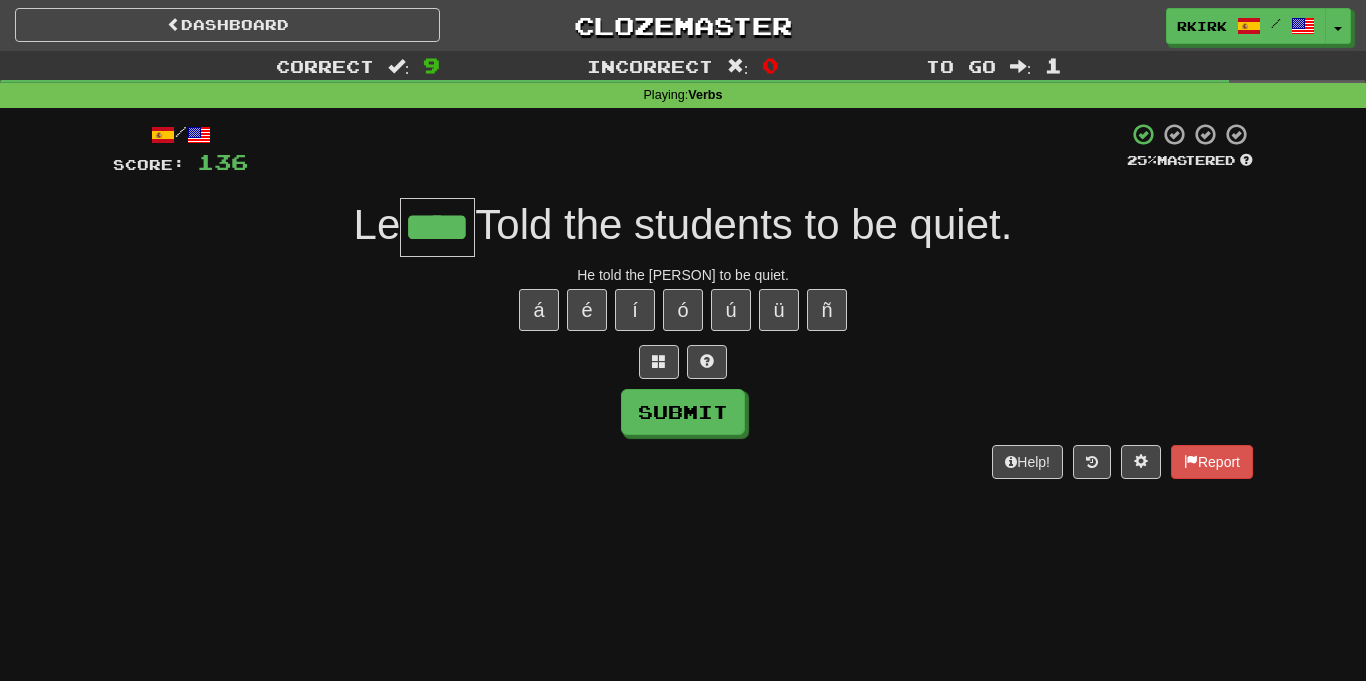 type on "****" 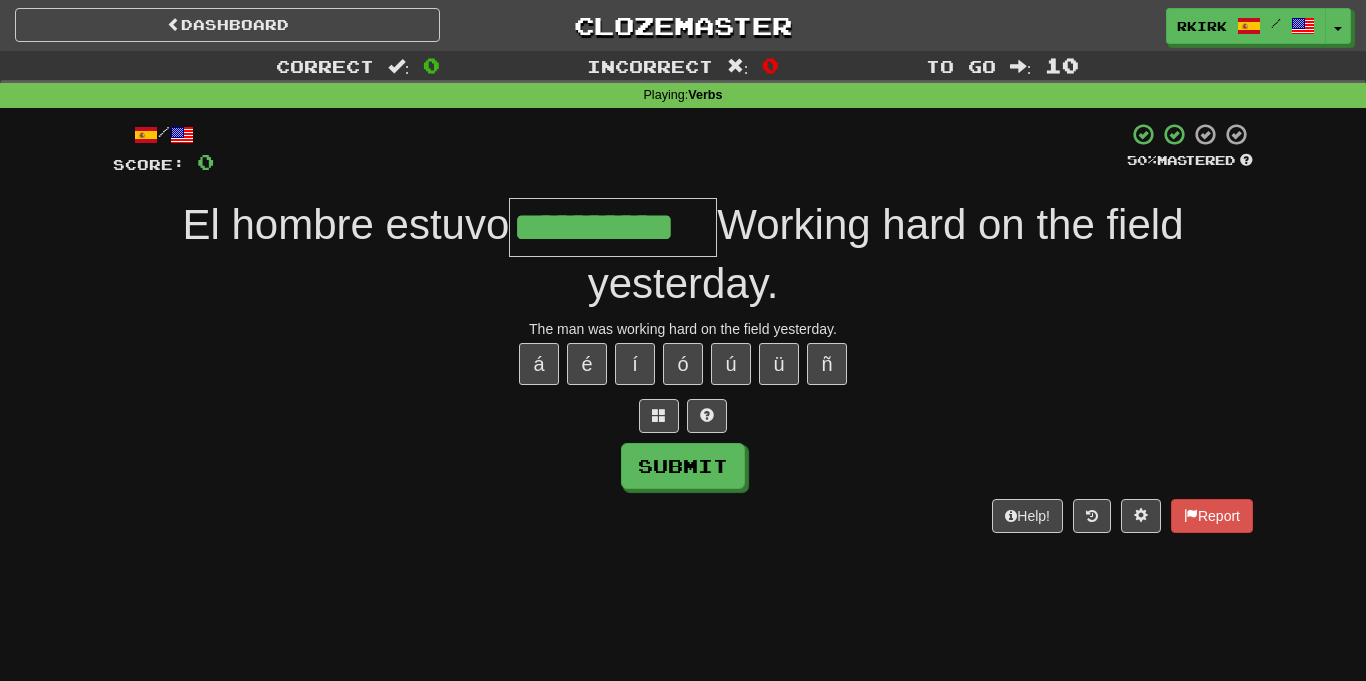 type on "**********" 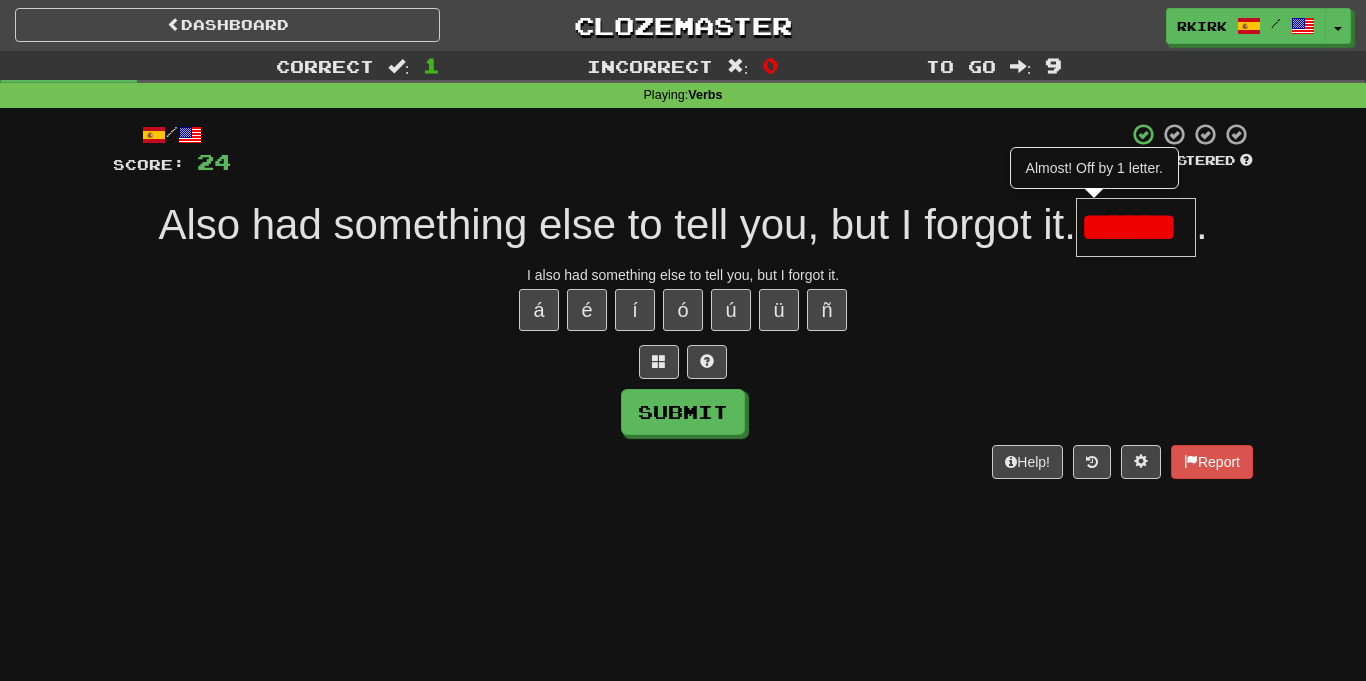 type on "******" 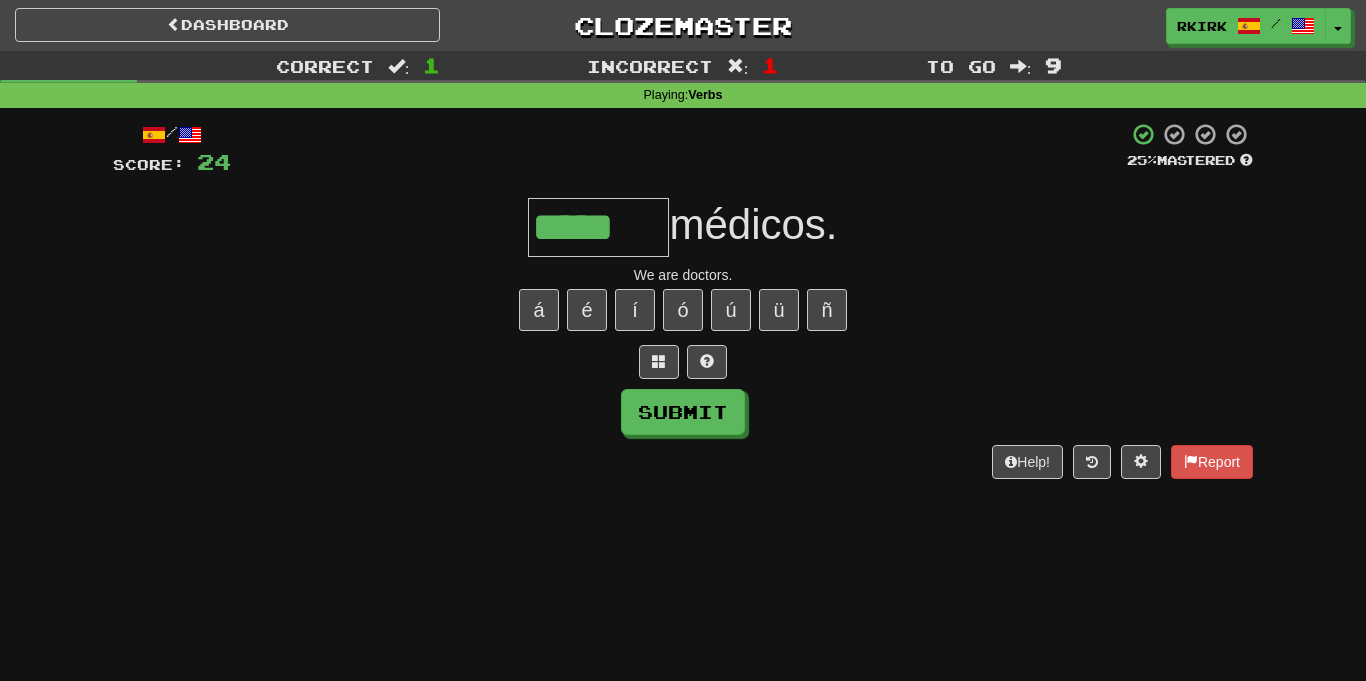 type on "*****" 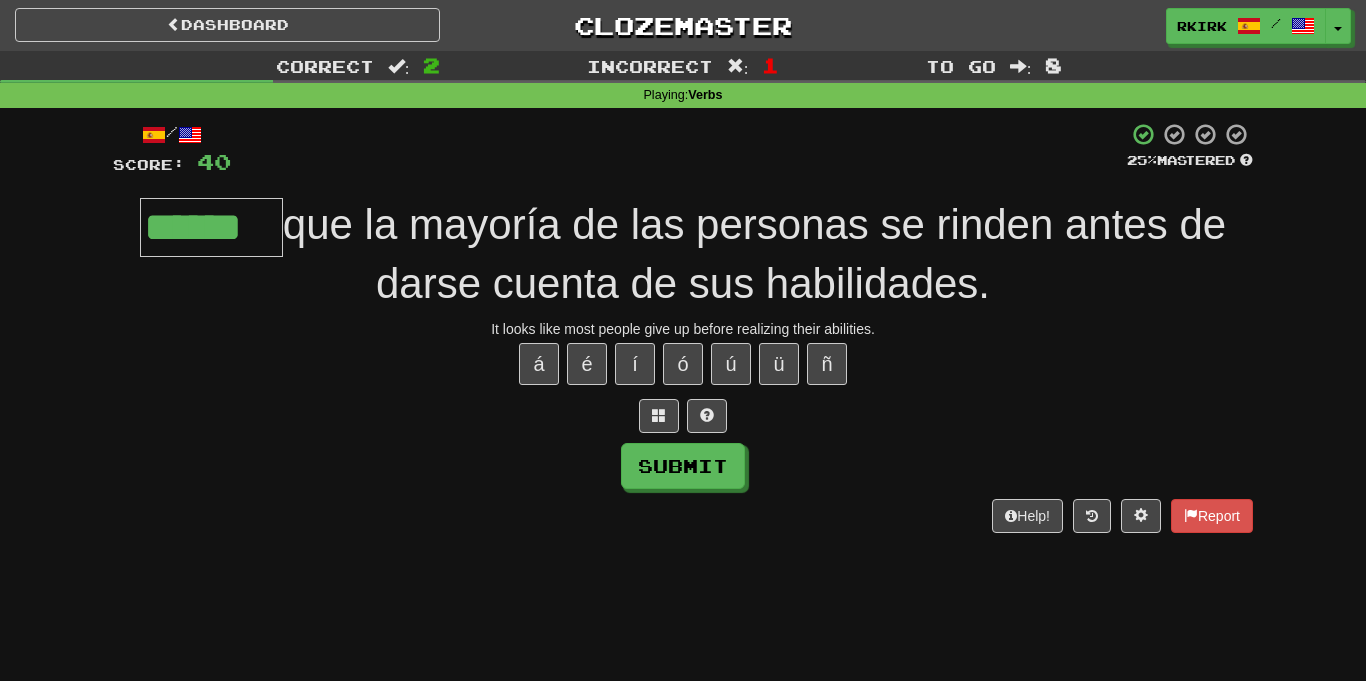type on "******" 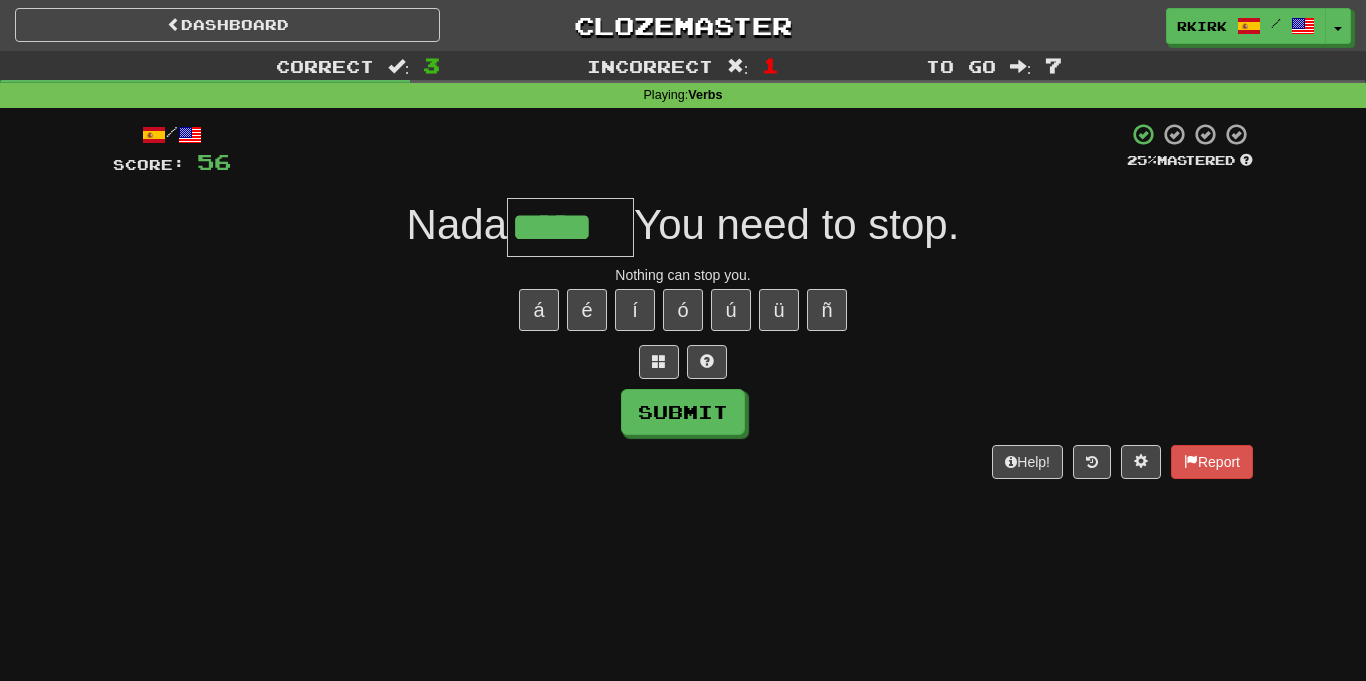 type on "*****" 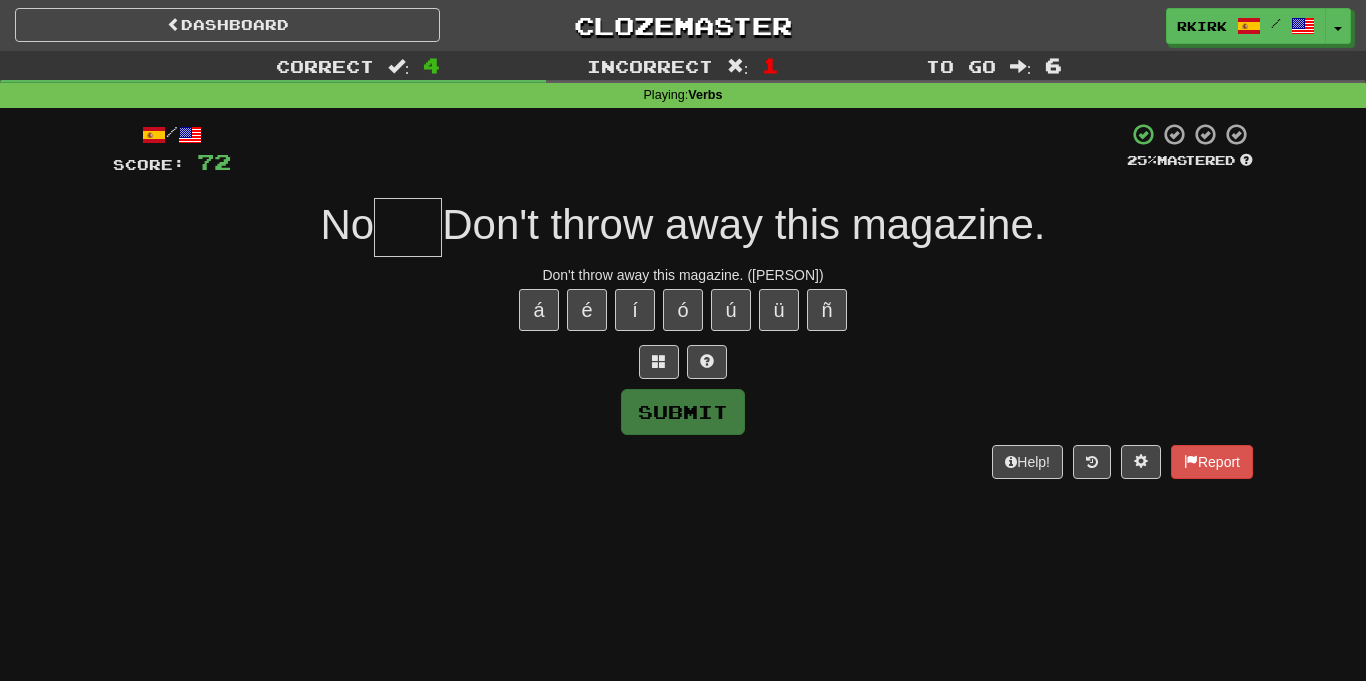 type on "*" 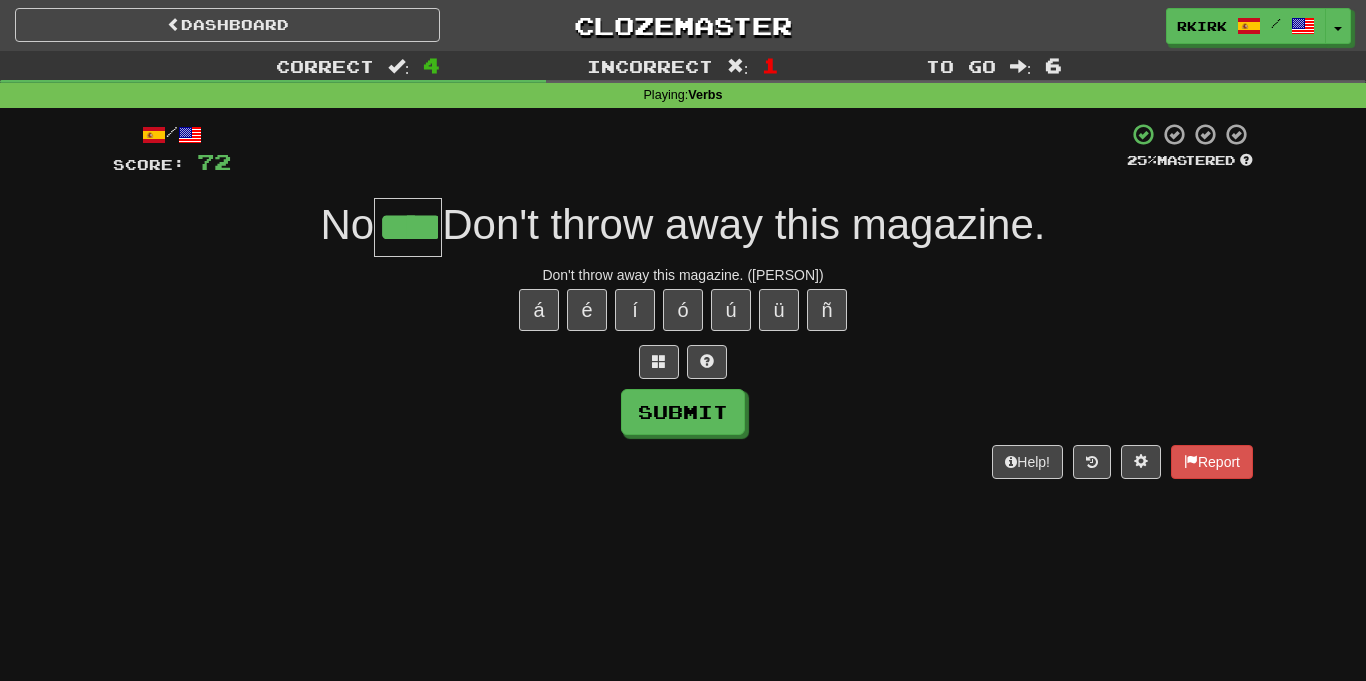 type on "****" 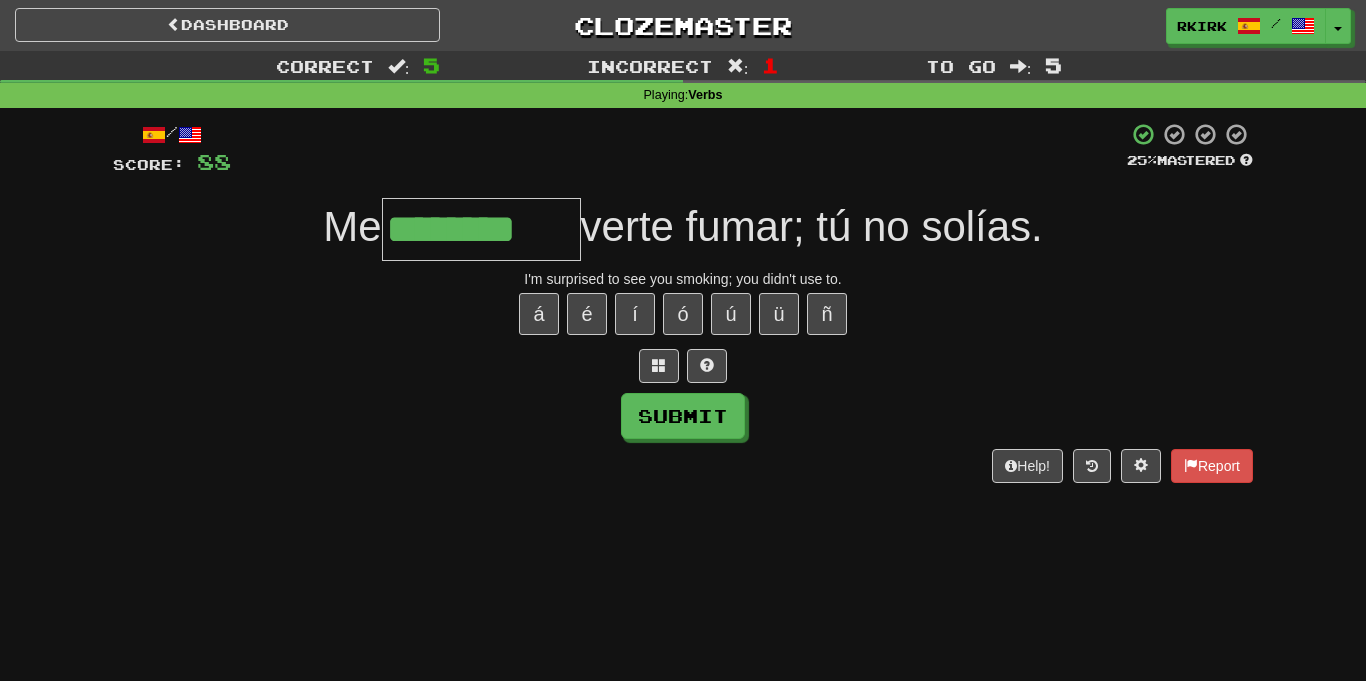 scroll, scrollTop: 0, scrollLeft: 0, axis: both 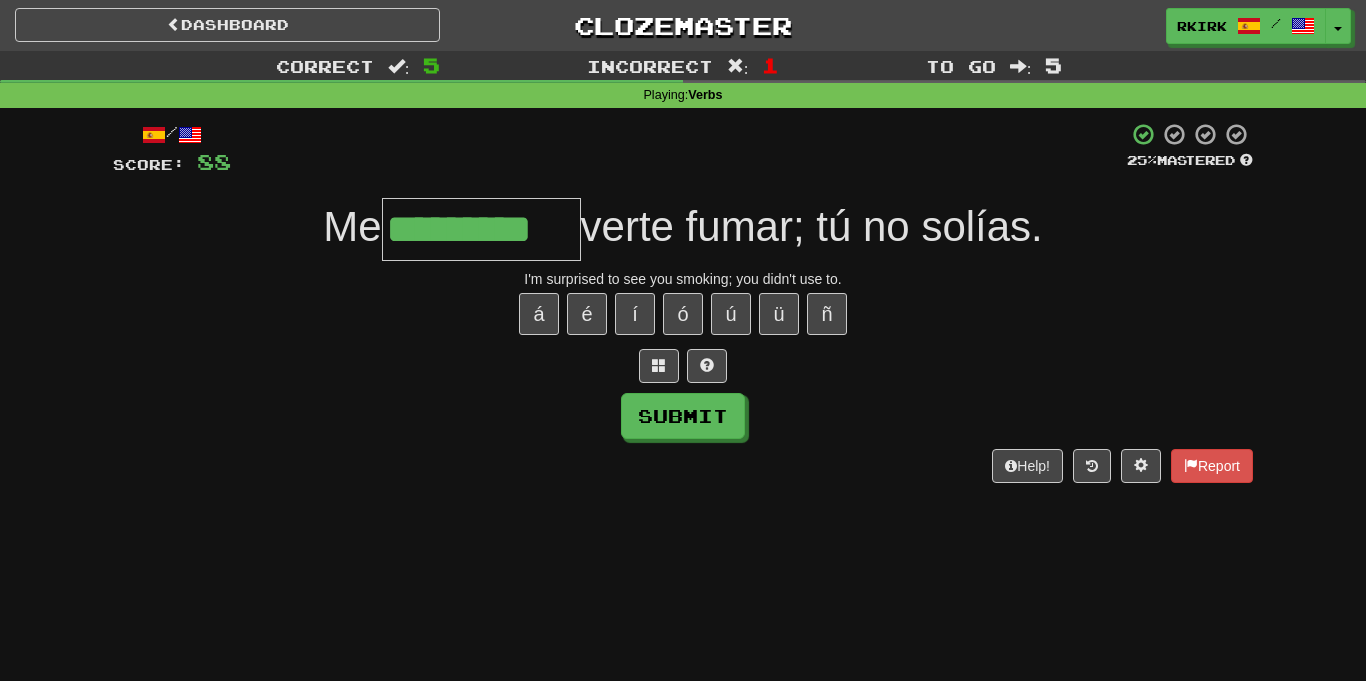 type on "*********" 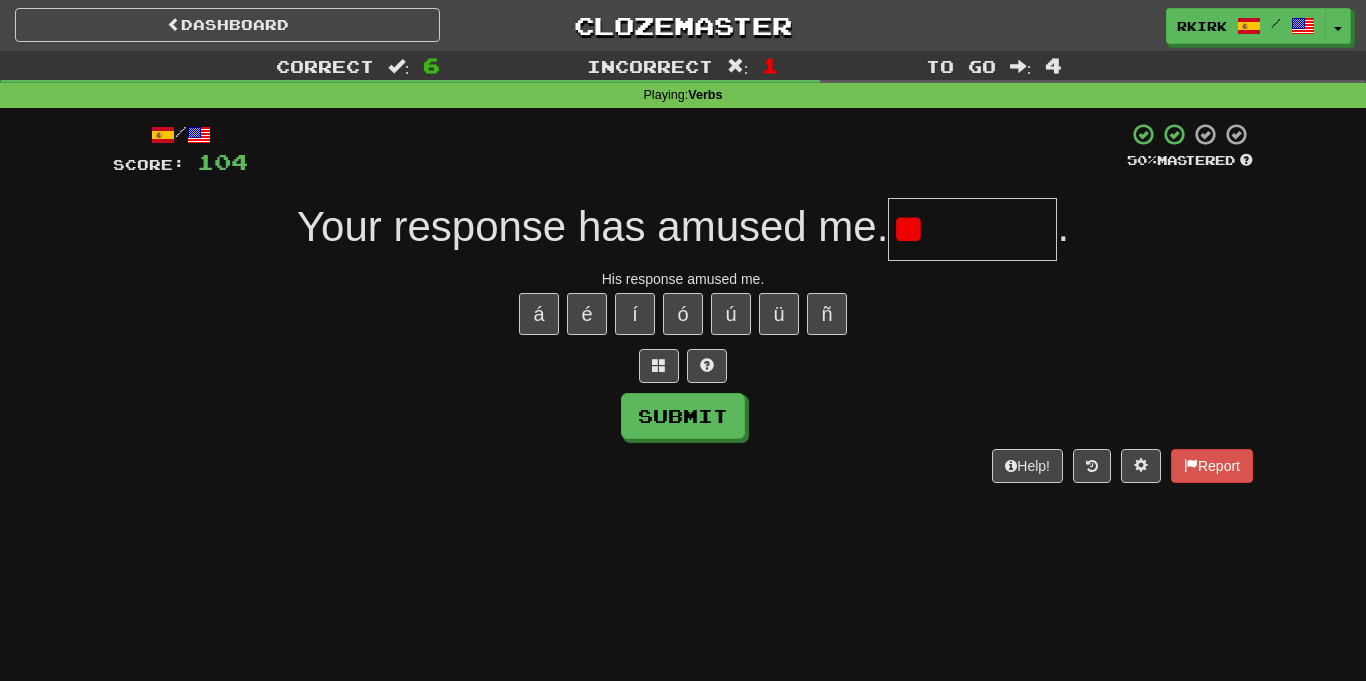 type on "*" 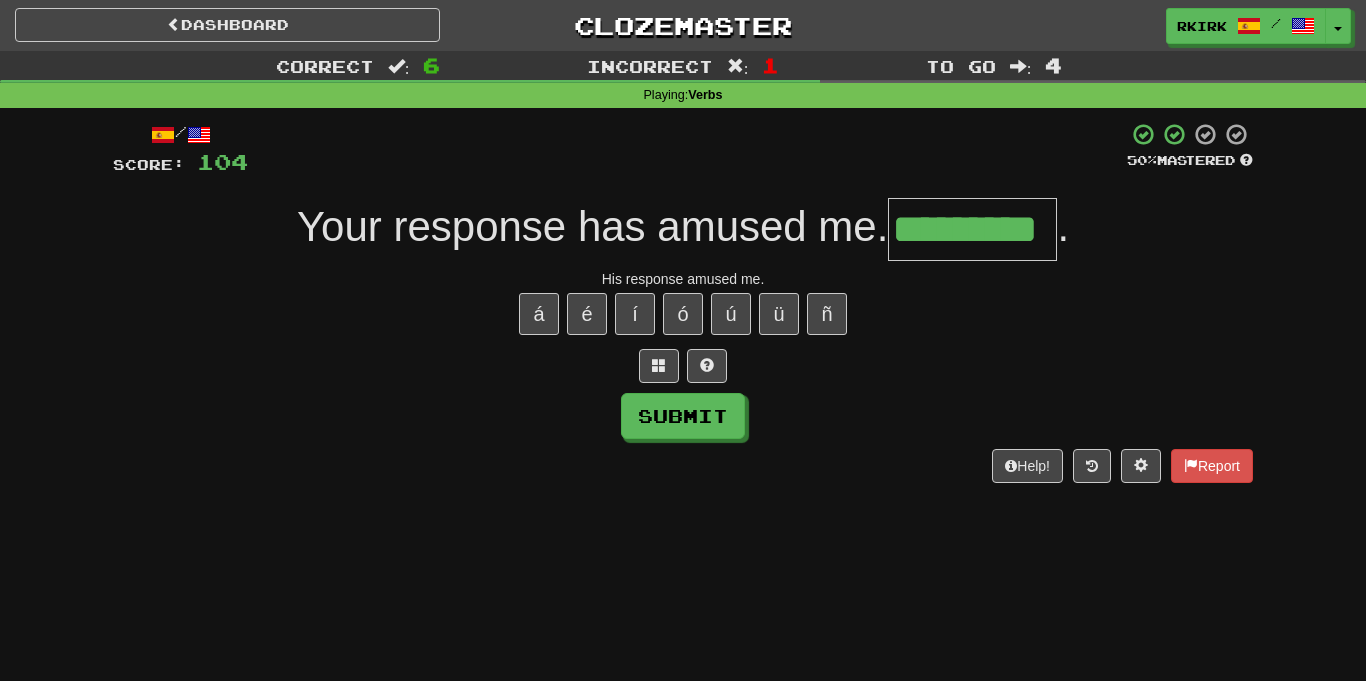 type on "*********" 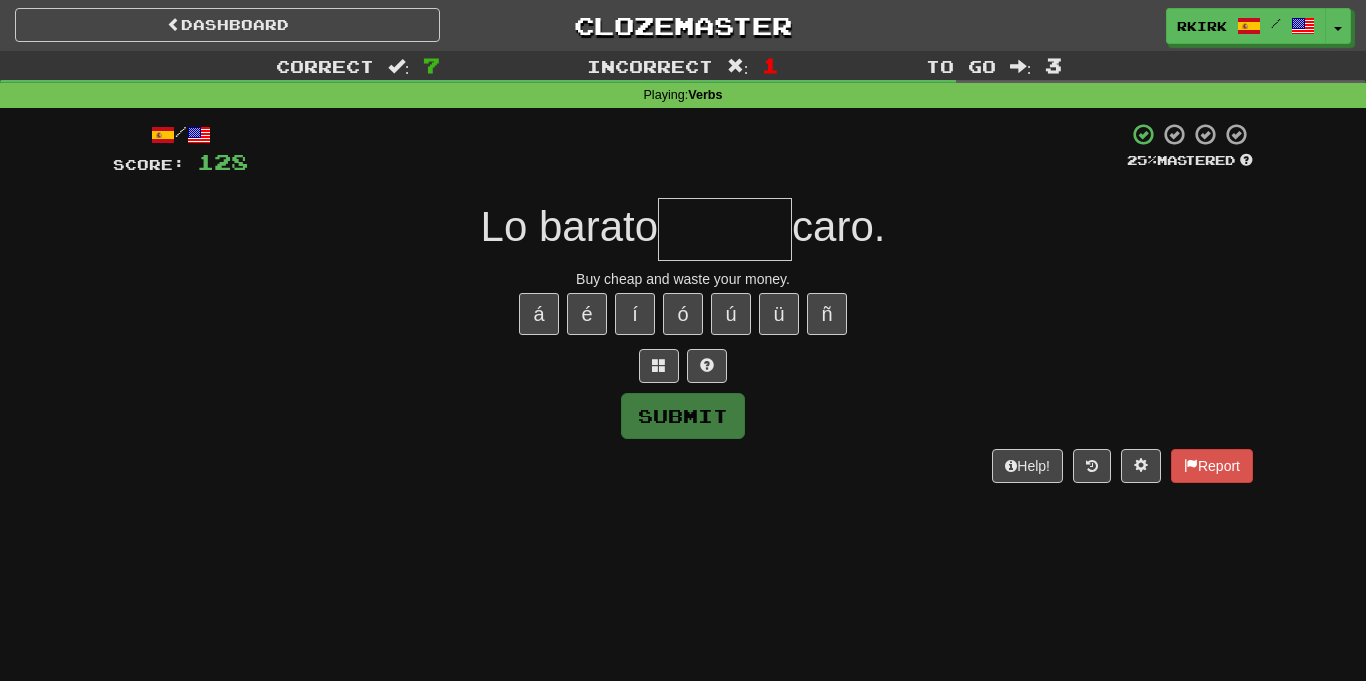 type on "*" 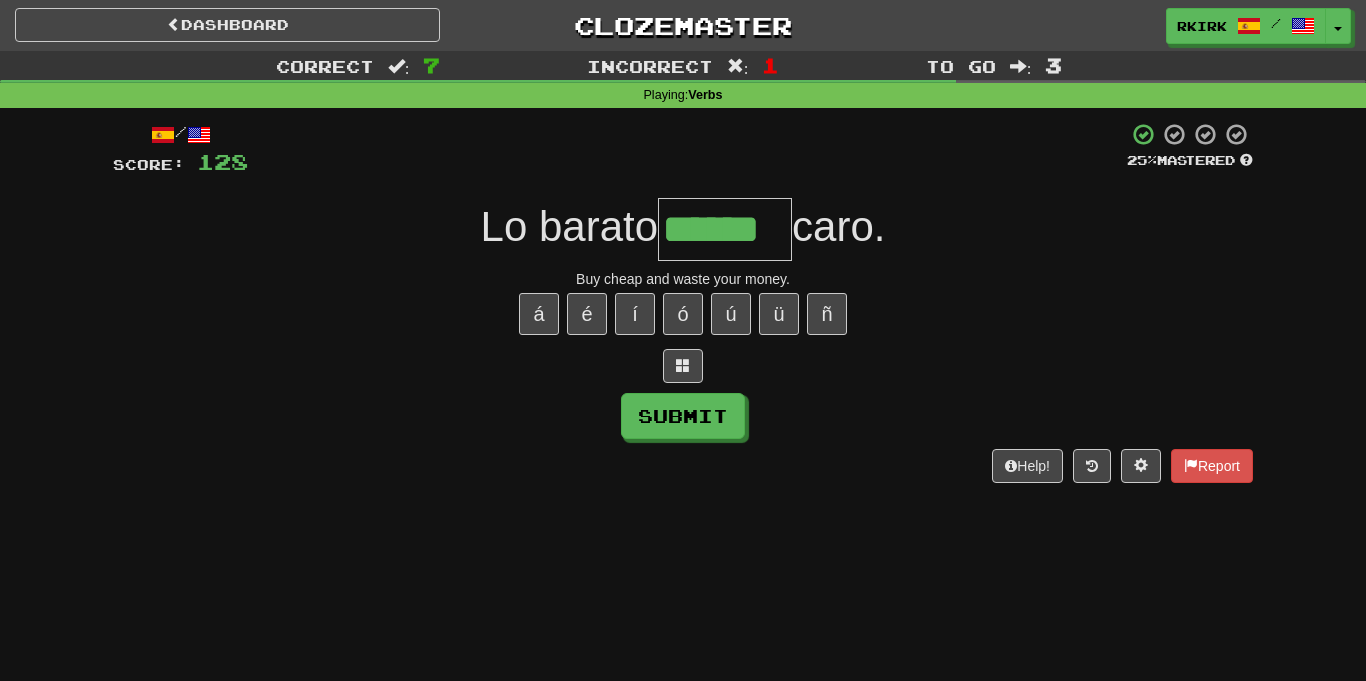 type on "******" 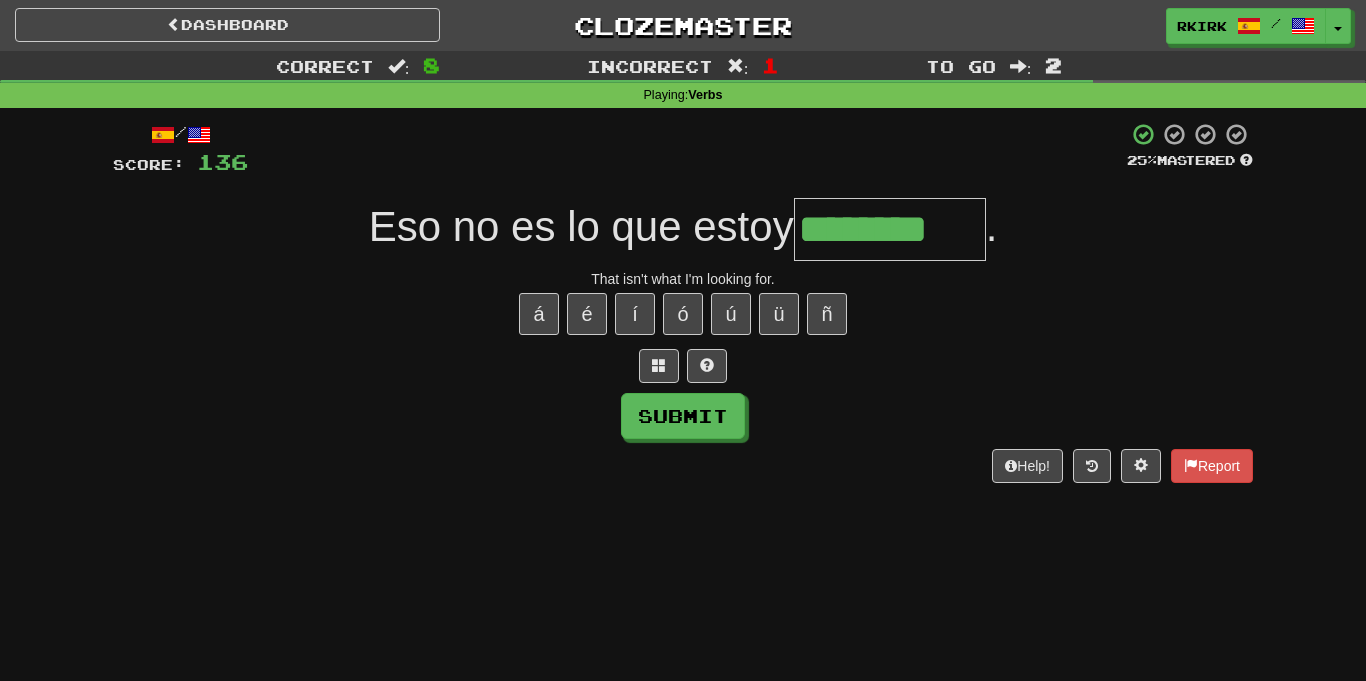 type on "********" 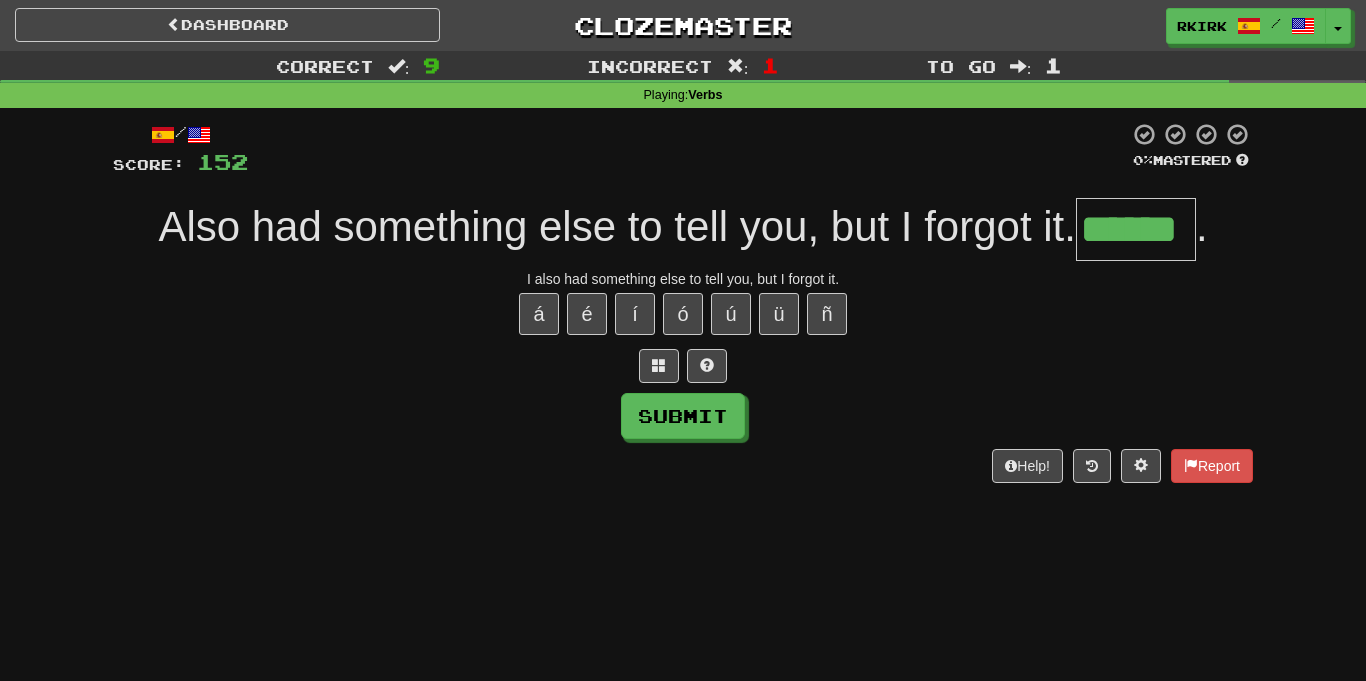 type on "******" 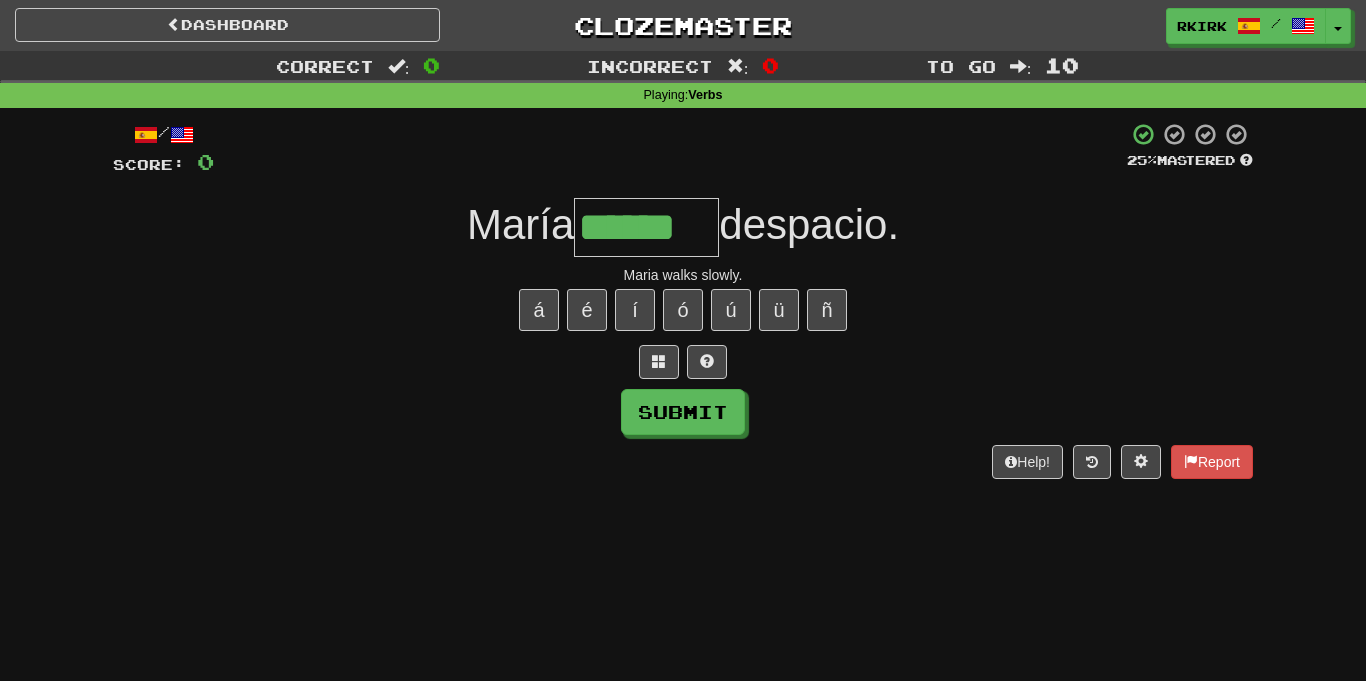 type on "******" 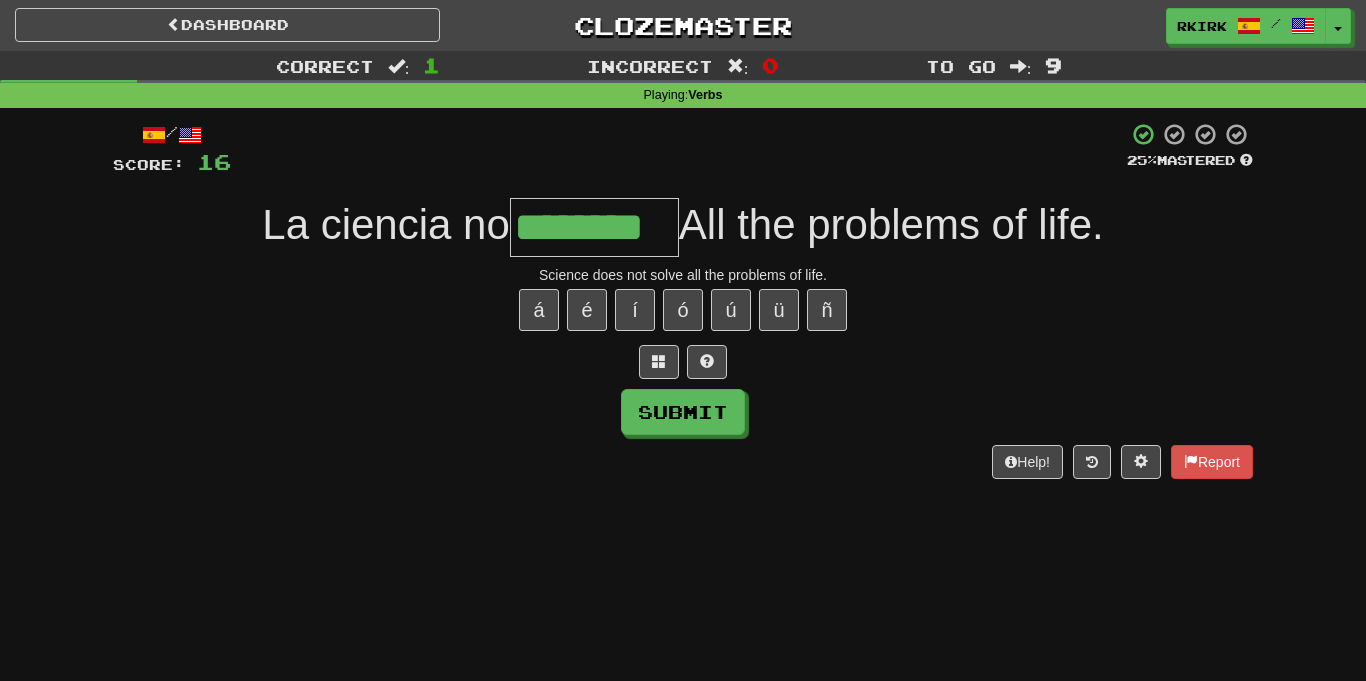 type on "********" 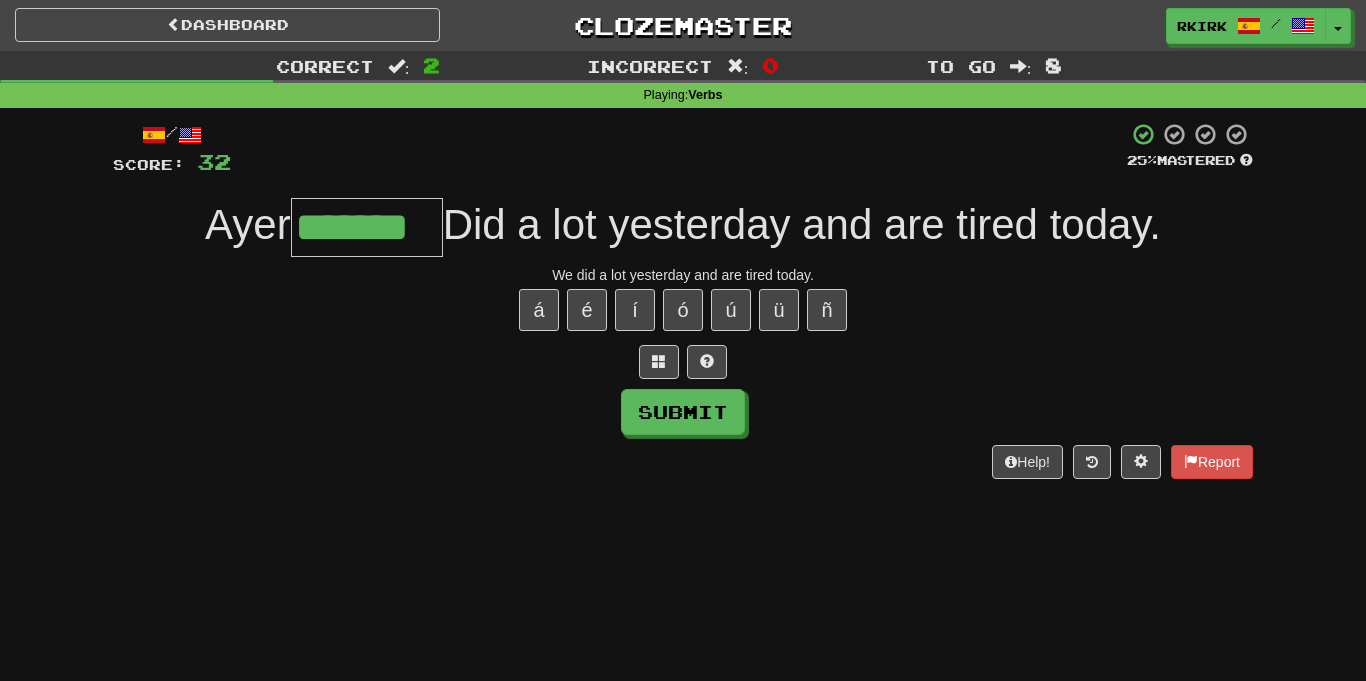 type on "*******" 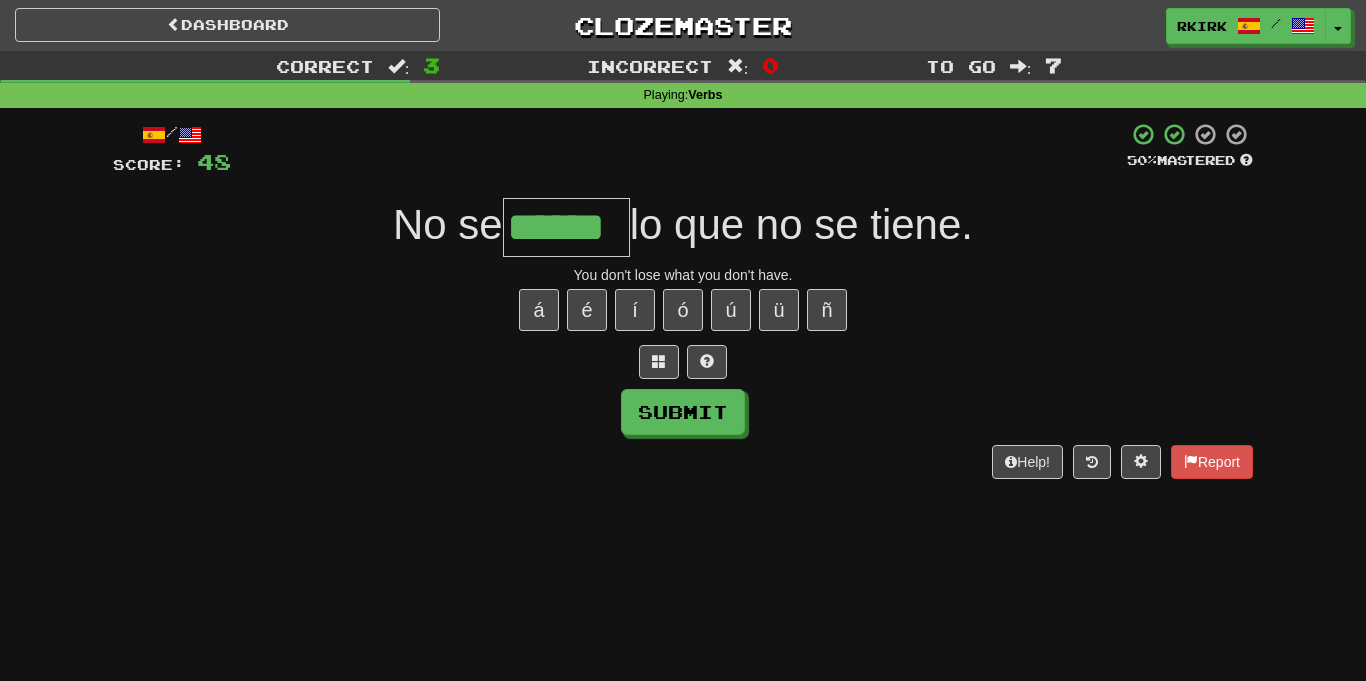 type on "******" 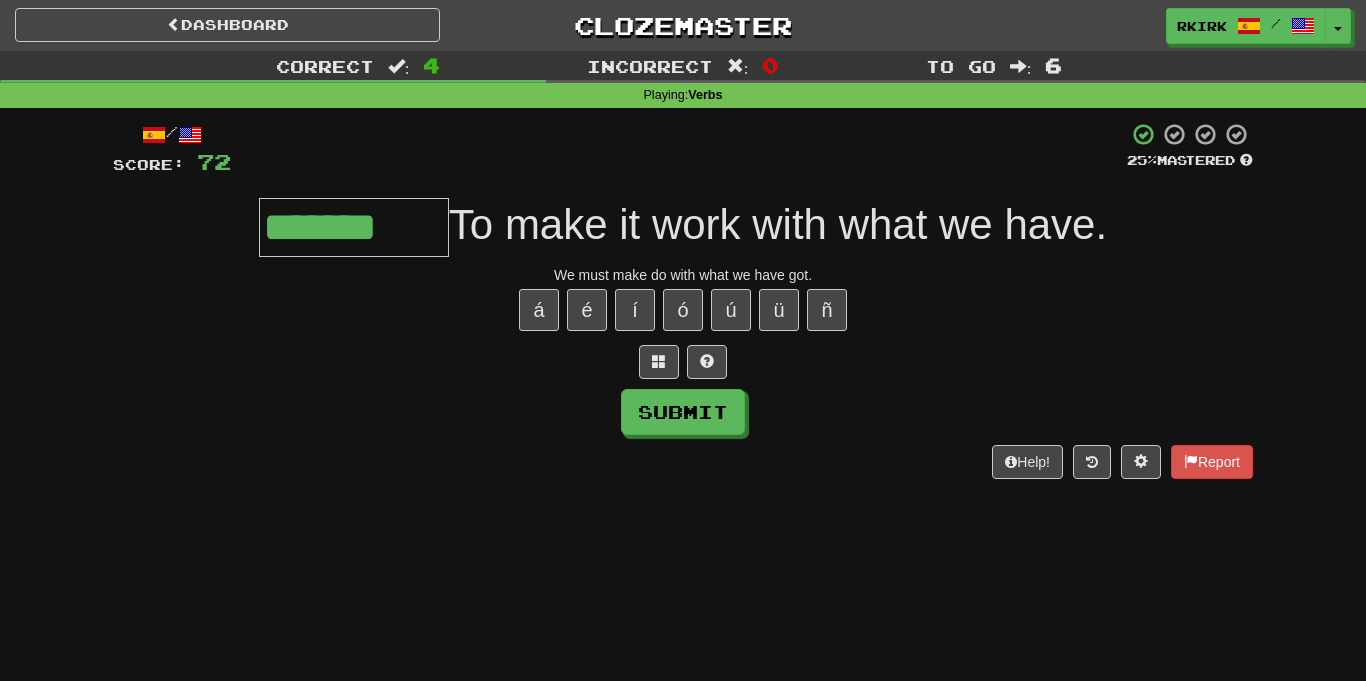 type on "*******" 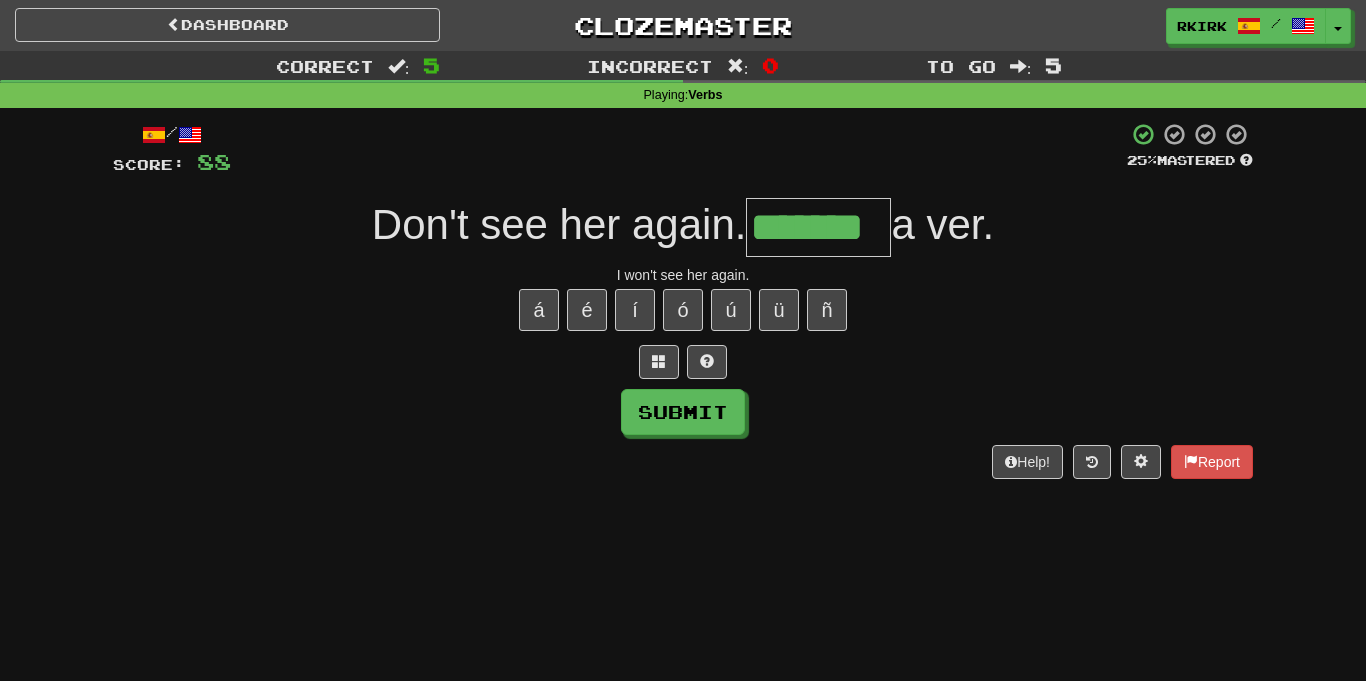 type on "*******" 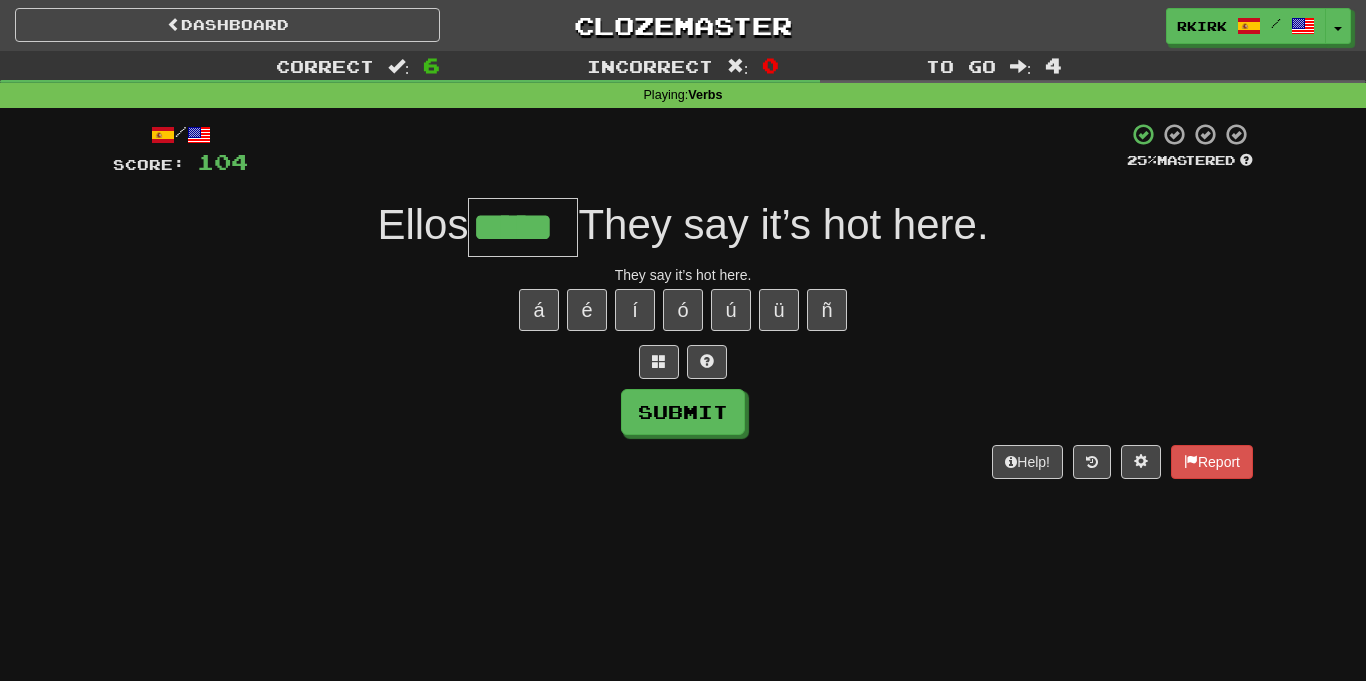 type on "*****" 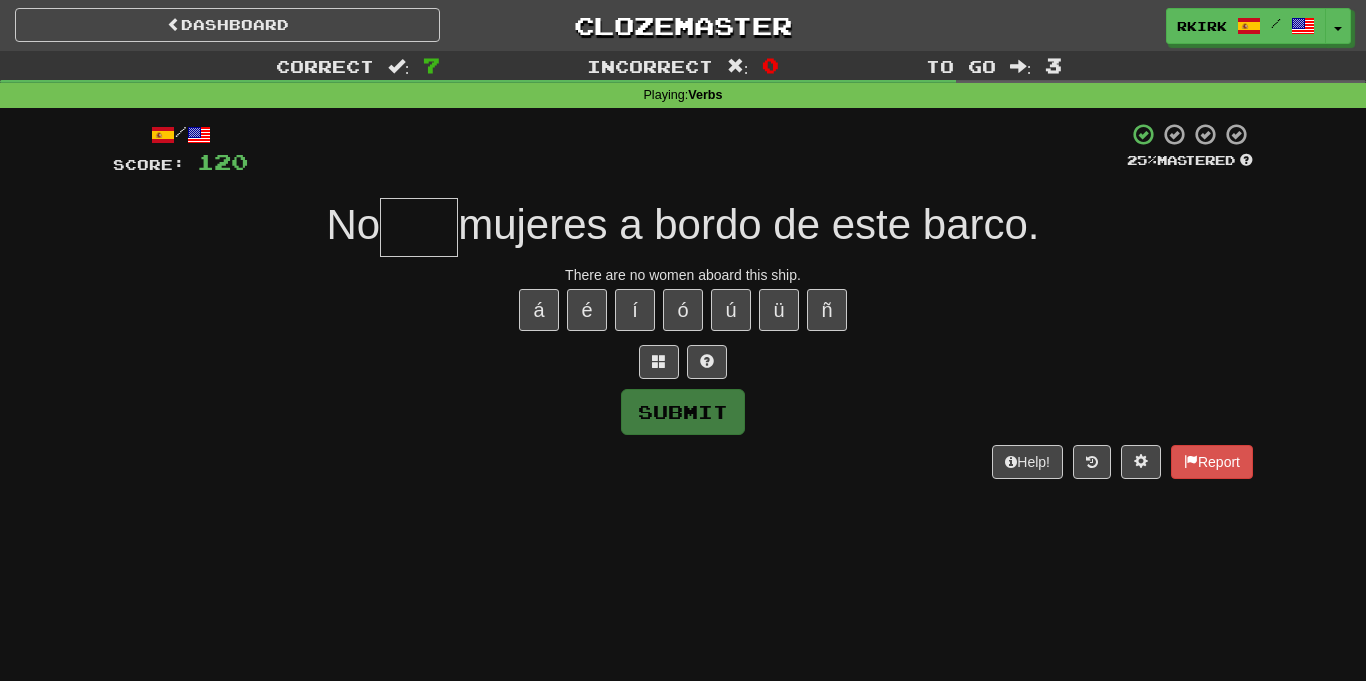 type on "*" 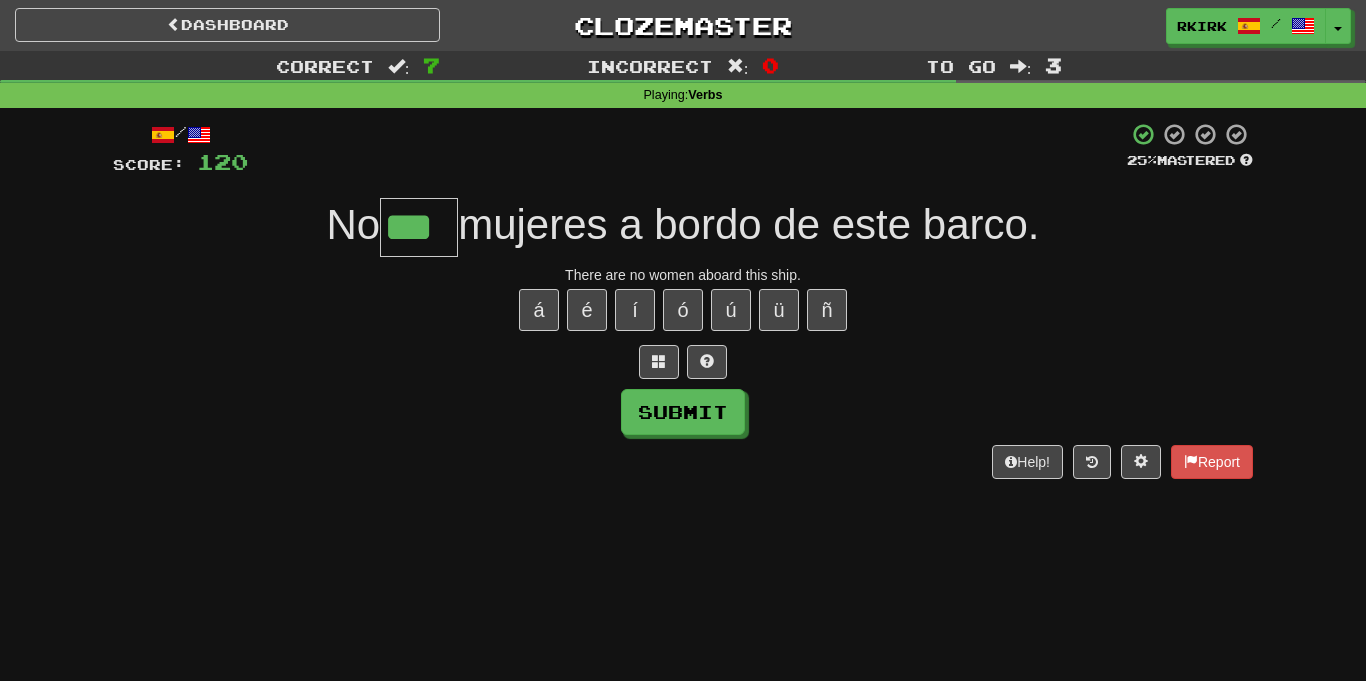 type on "***" 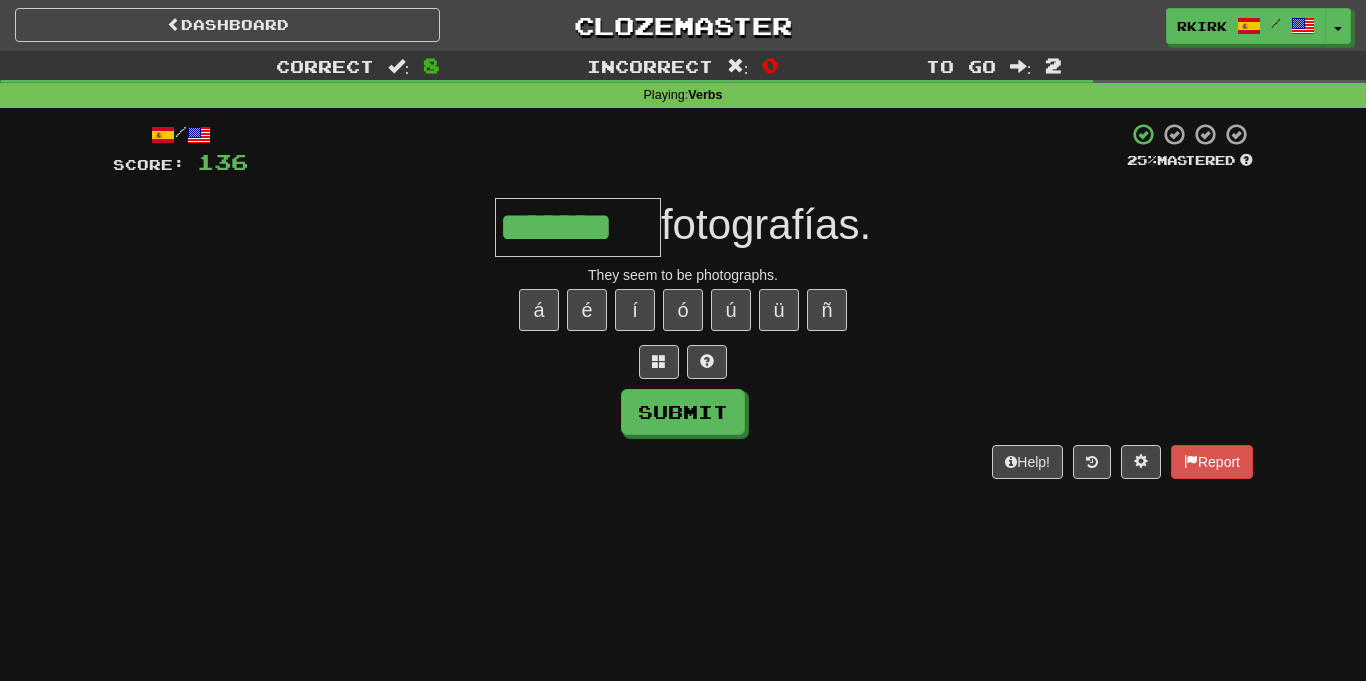 type on "*******" 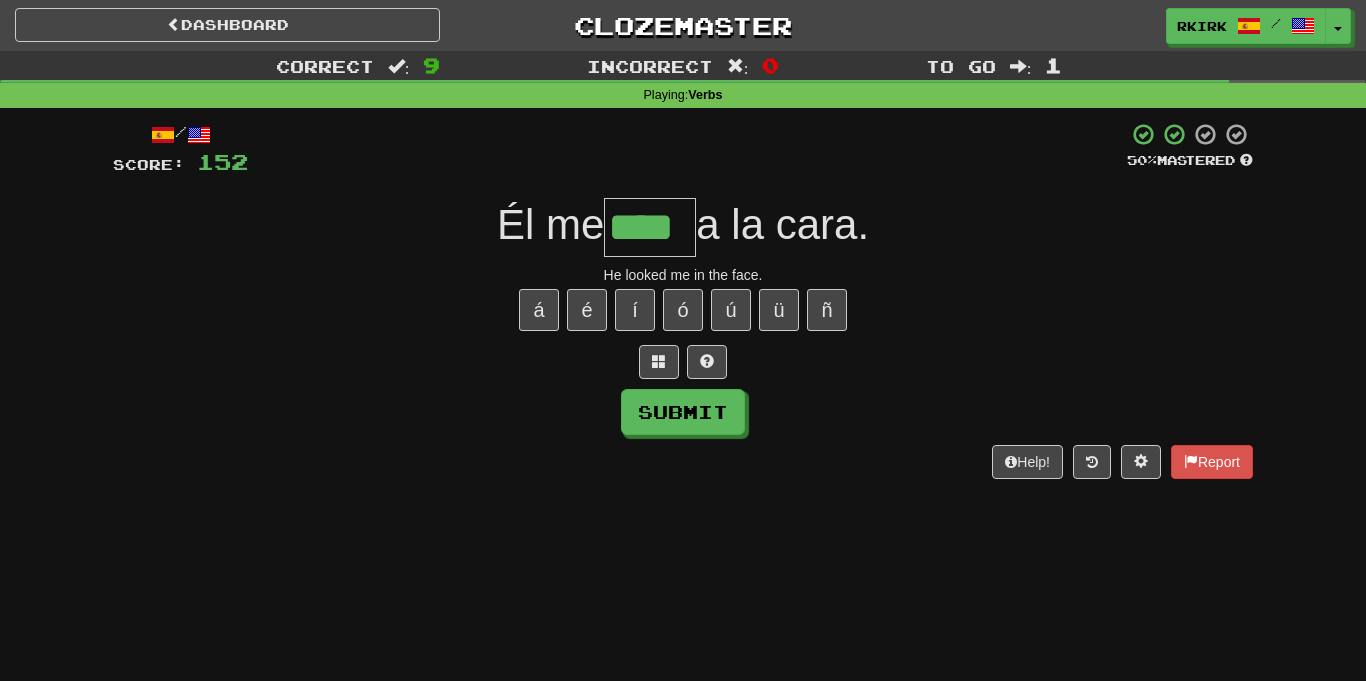 type on "****" 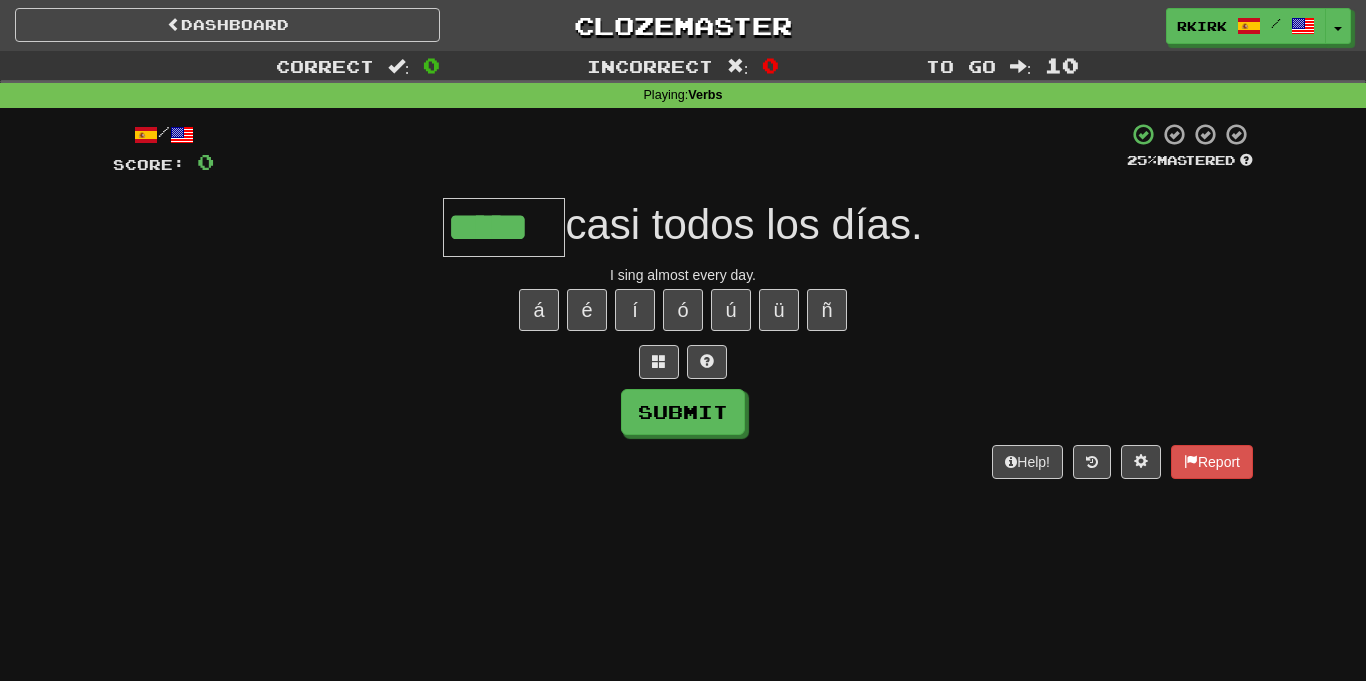 type on "*****" 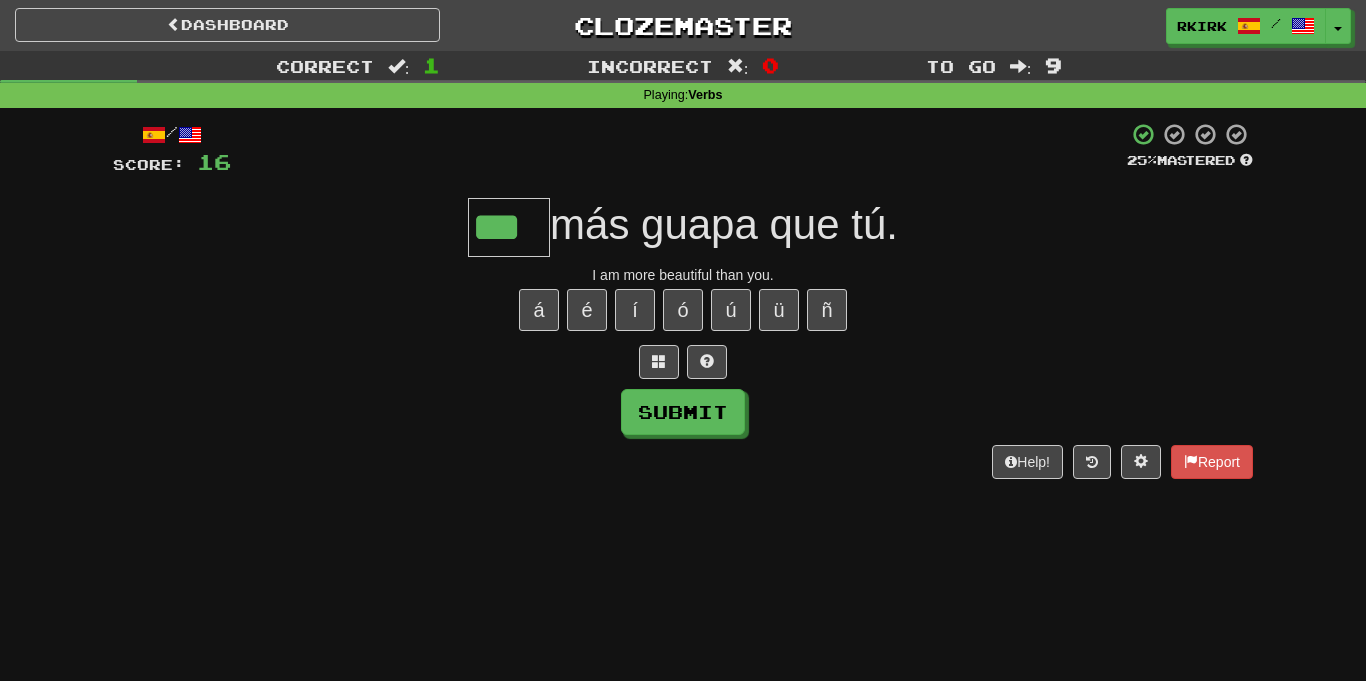 type on "***" 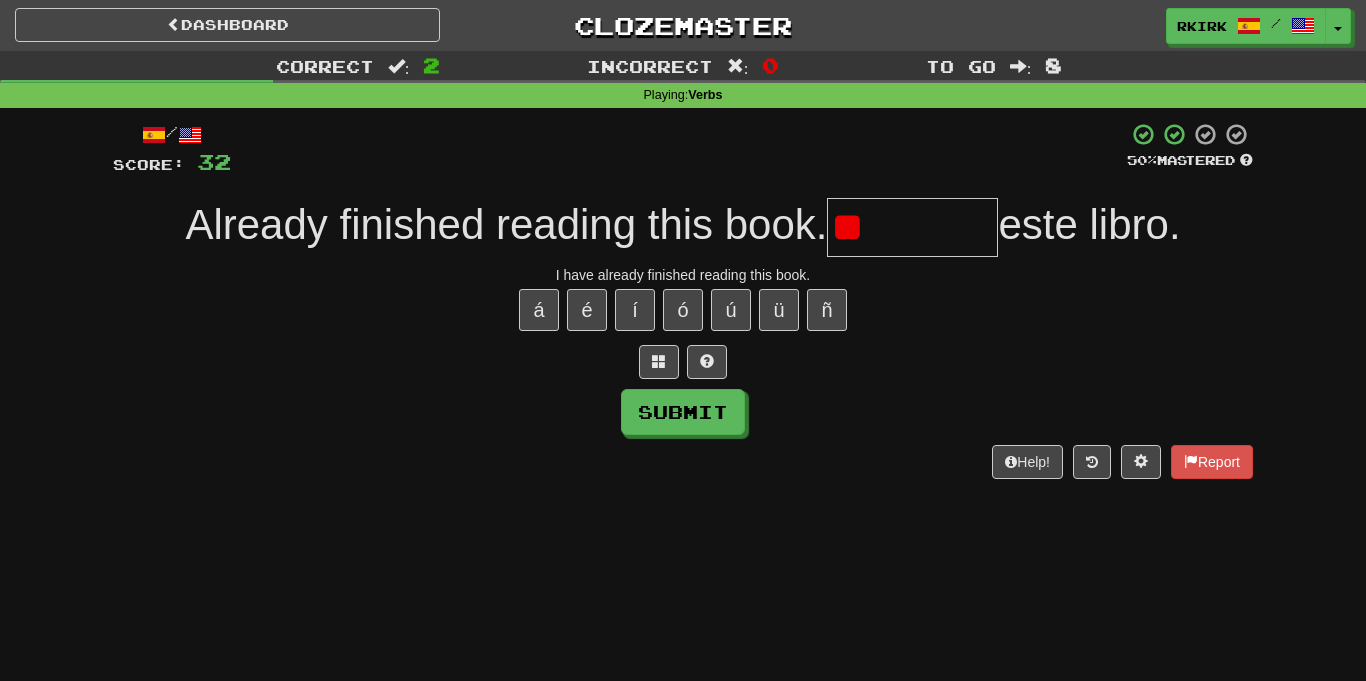 type on "*" 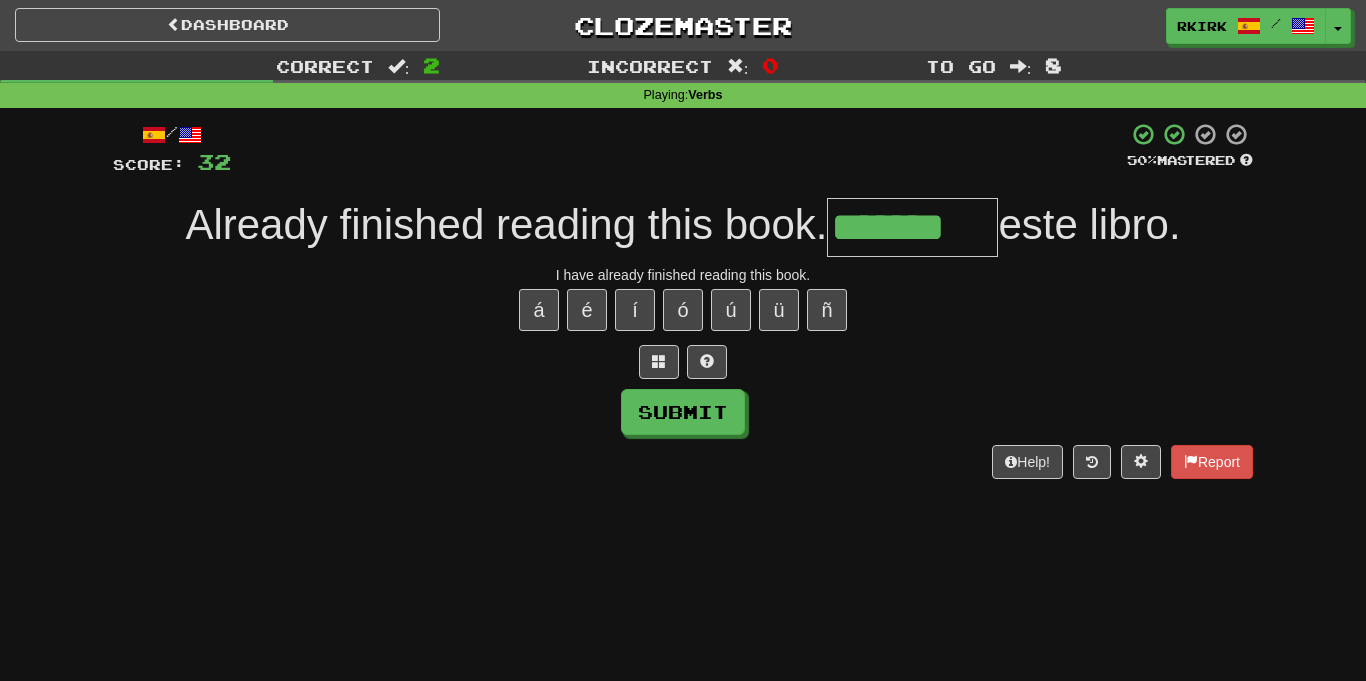type on "*******" 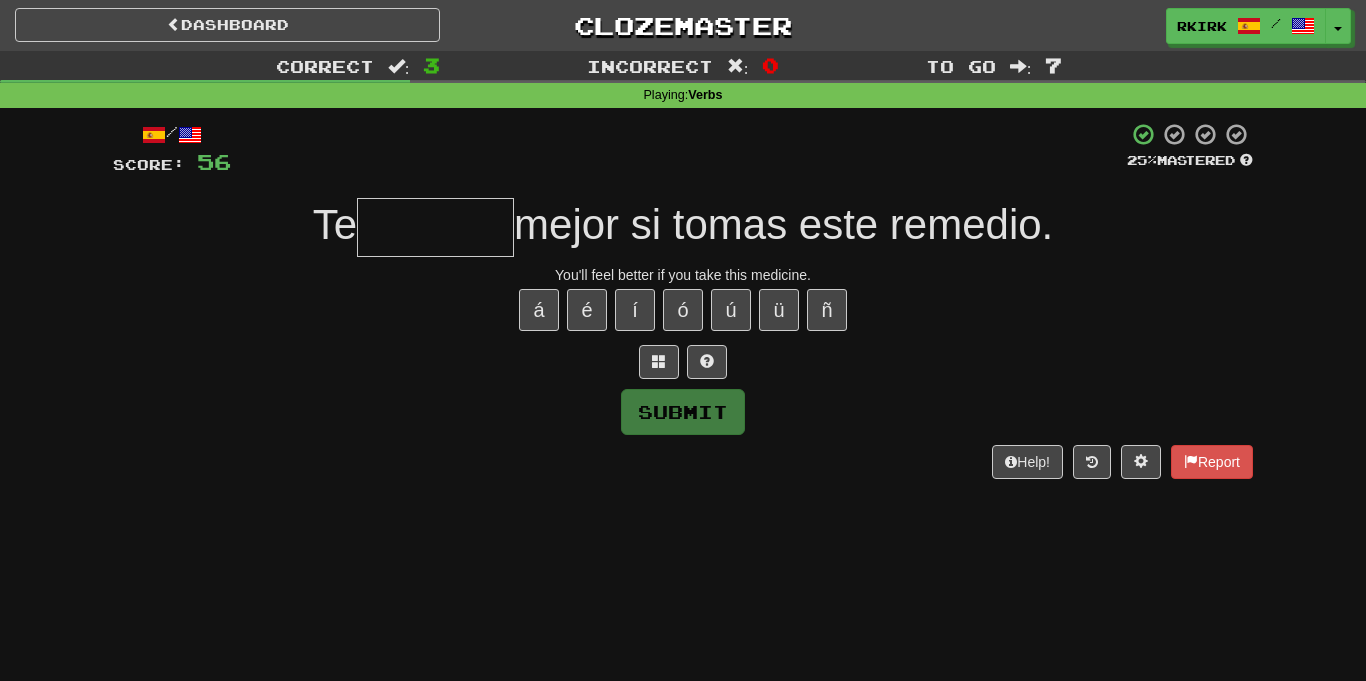 type on "*" 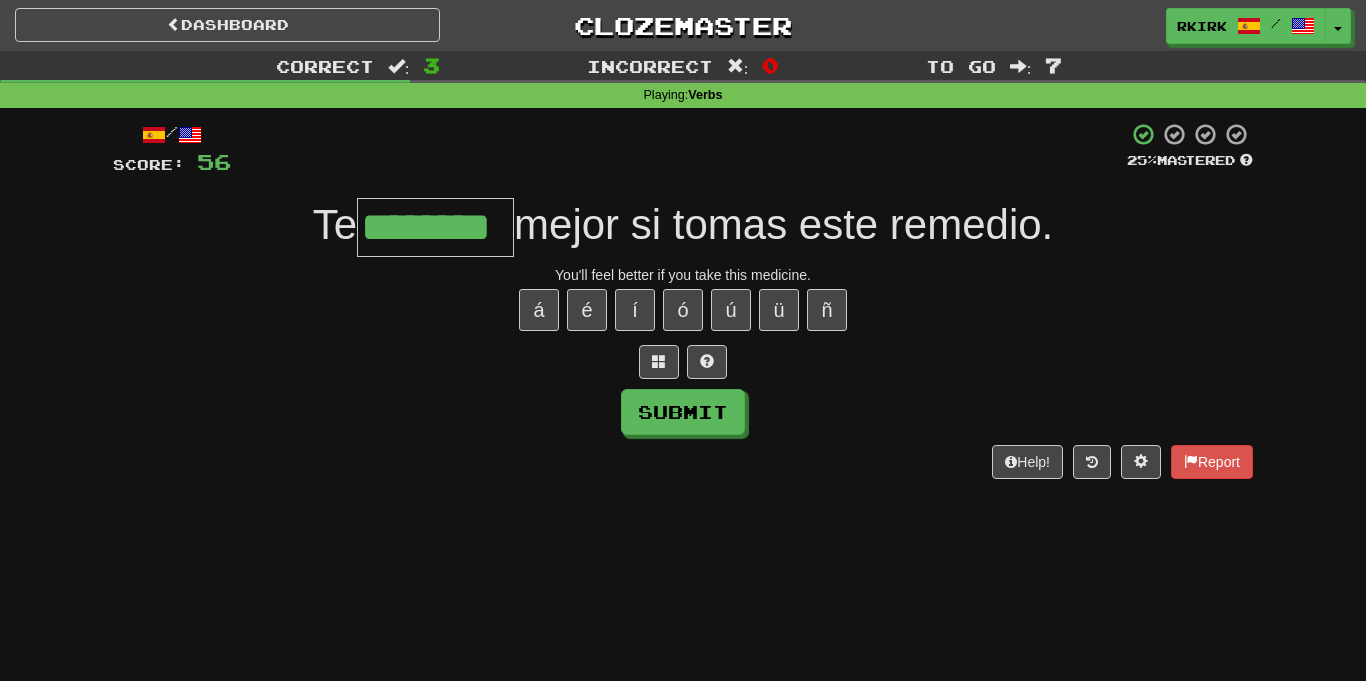 type on "********" 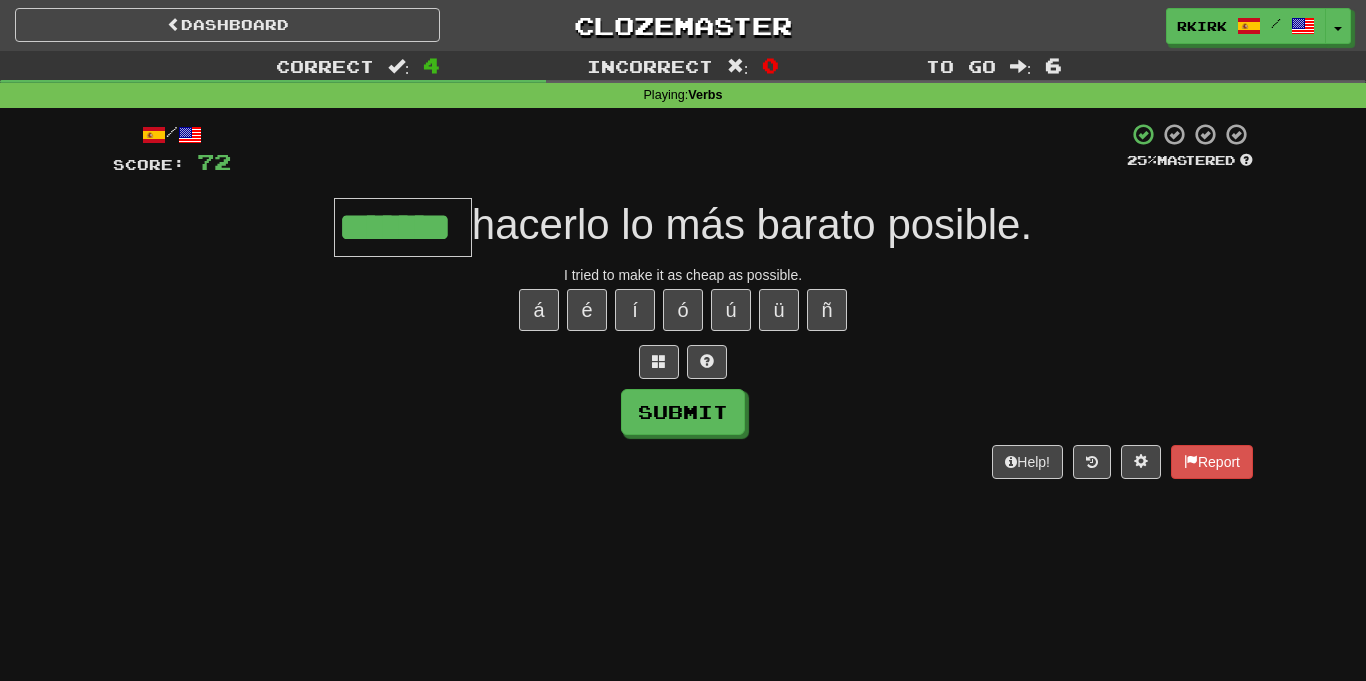 type on "*******" 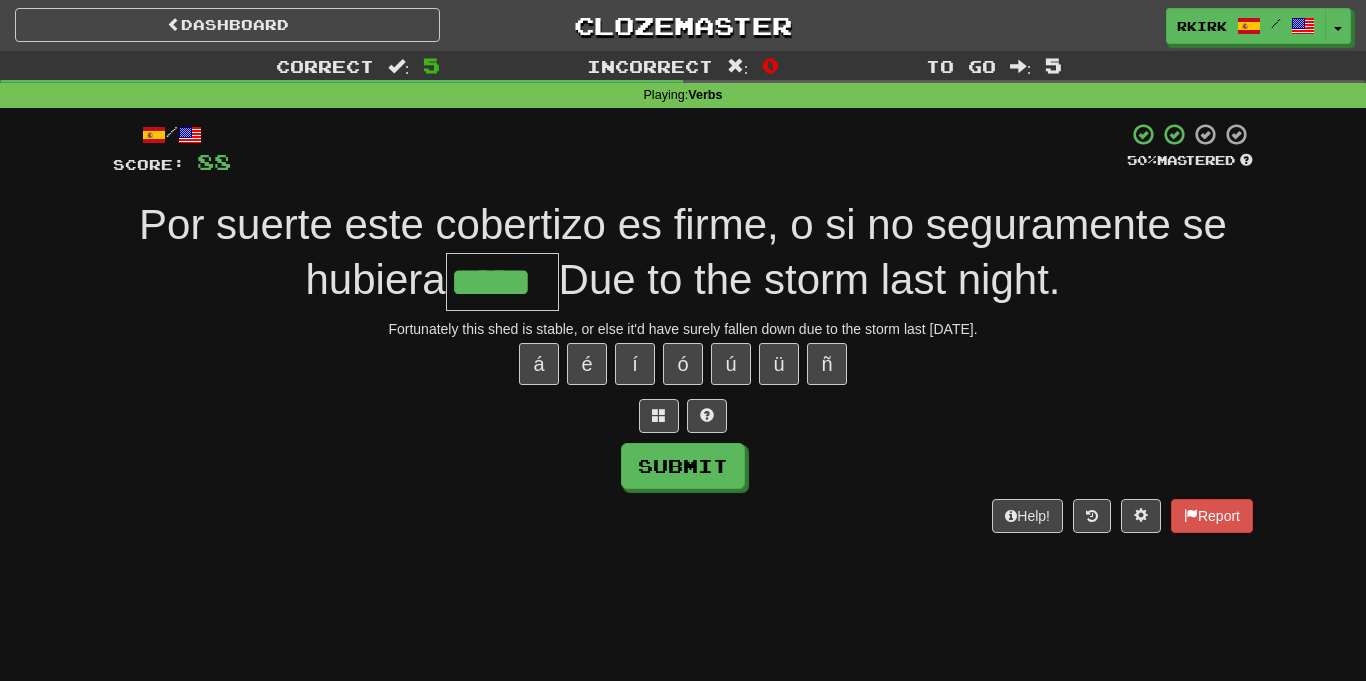 type on "*****" 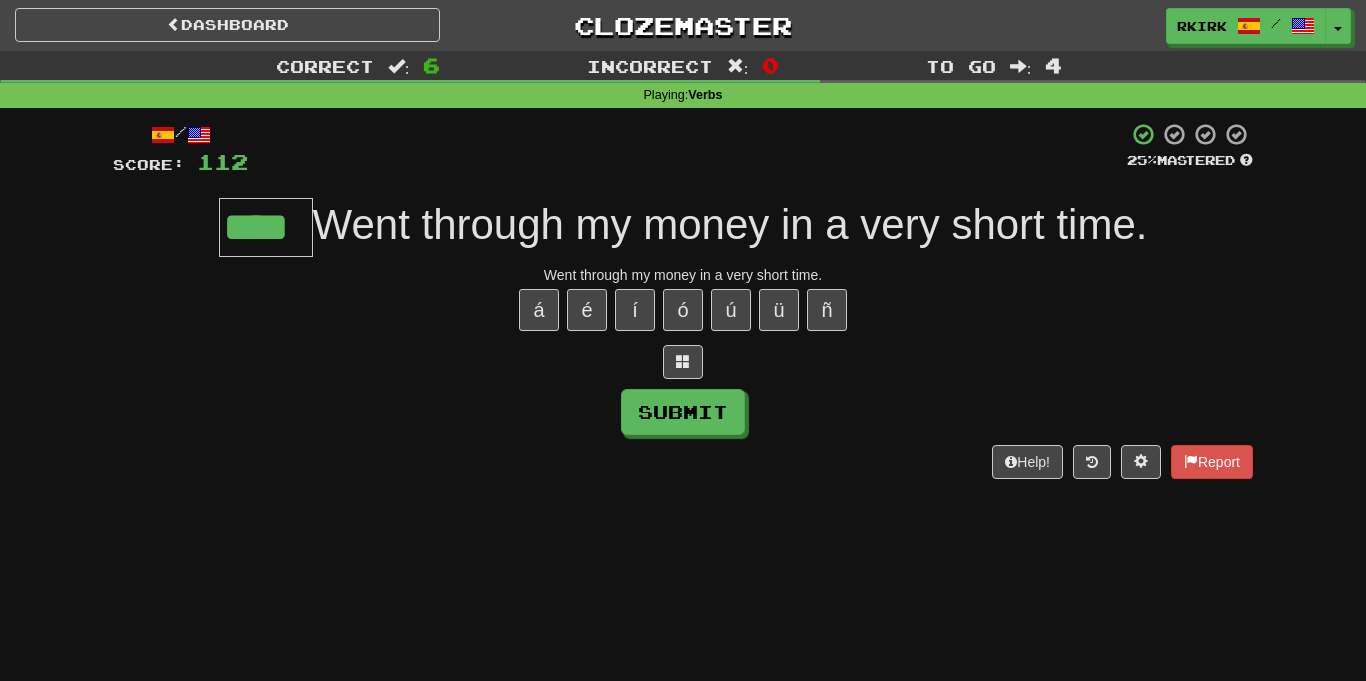 type on "****" 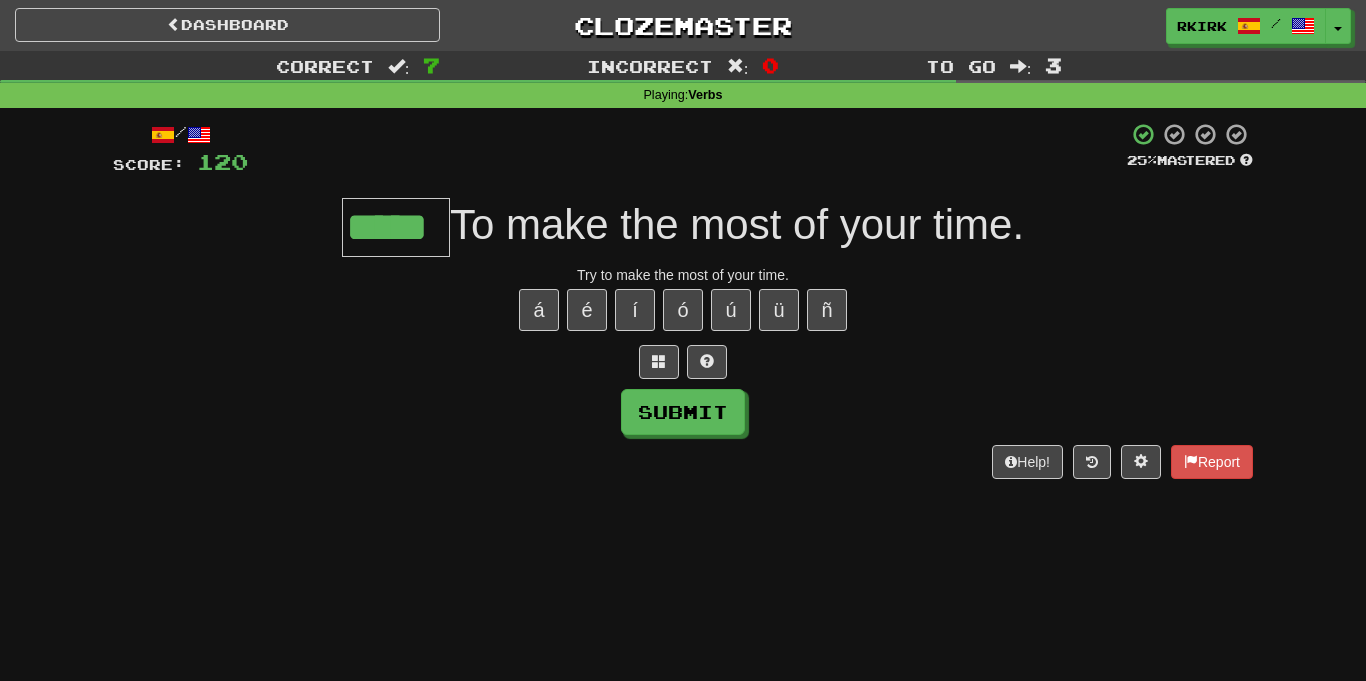 type on "*****" 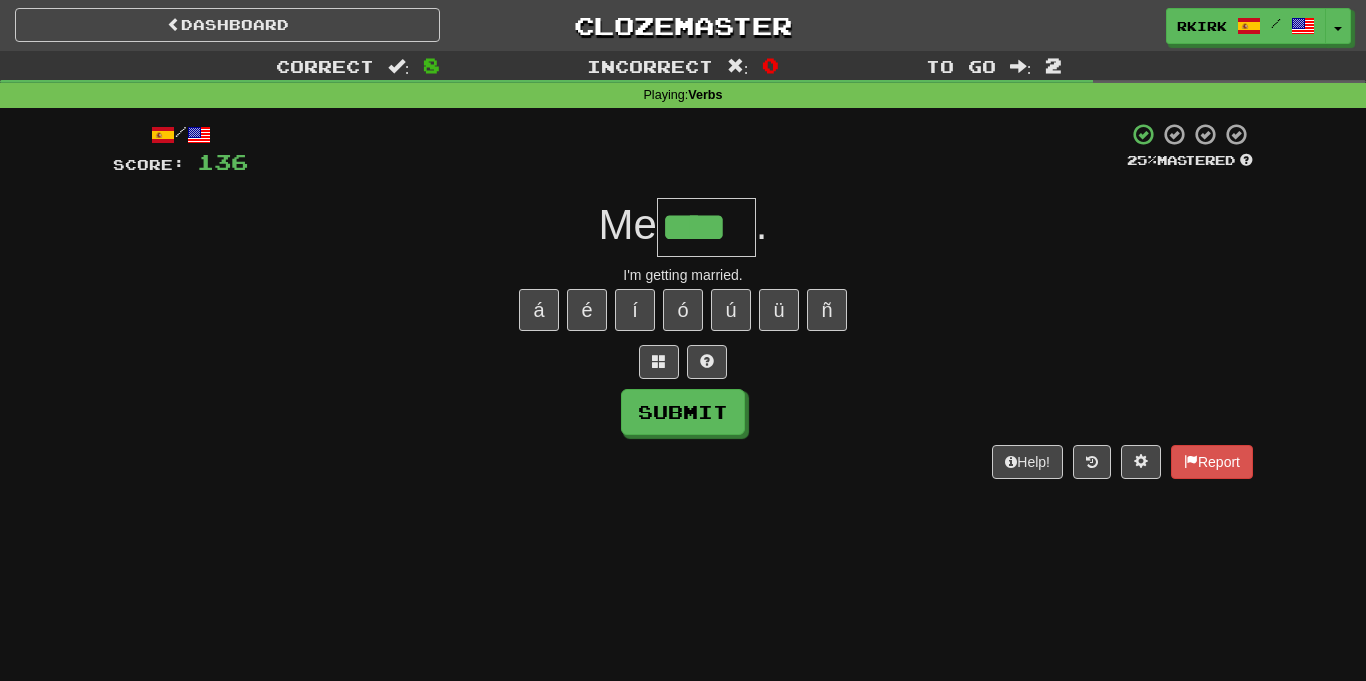 type on "****" 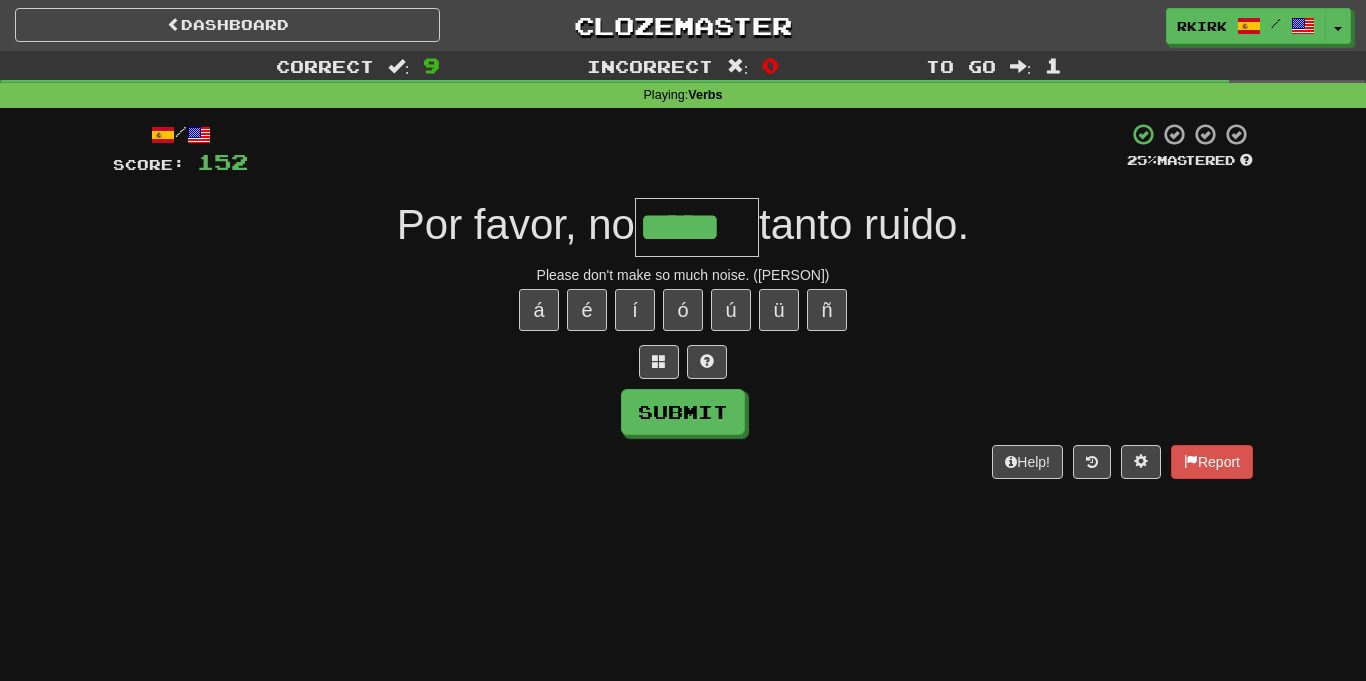 type on "*****" 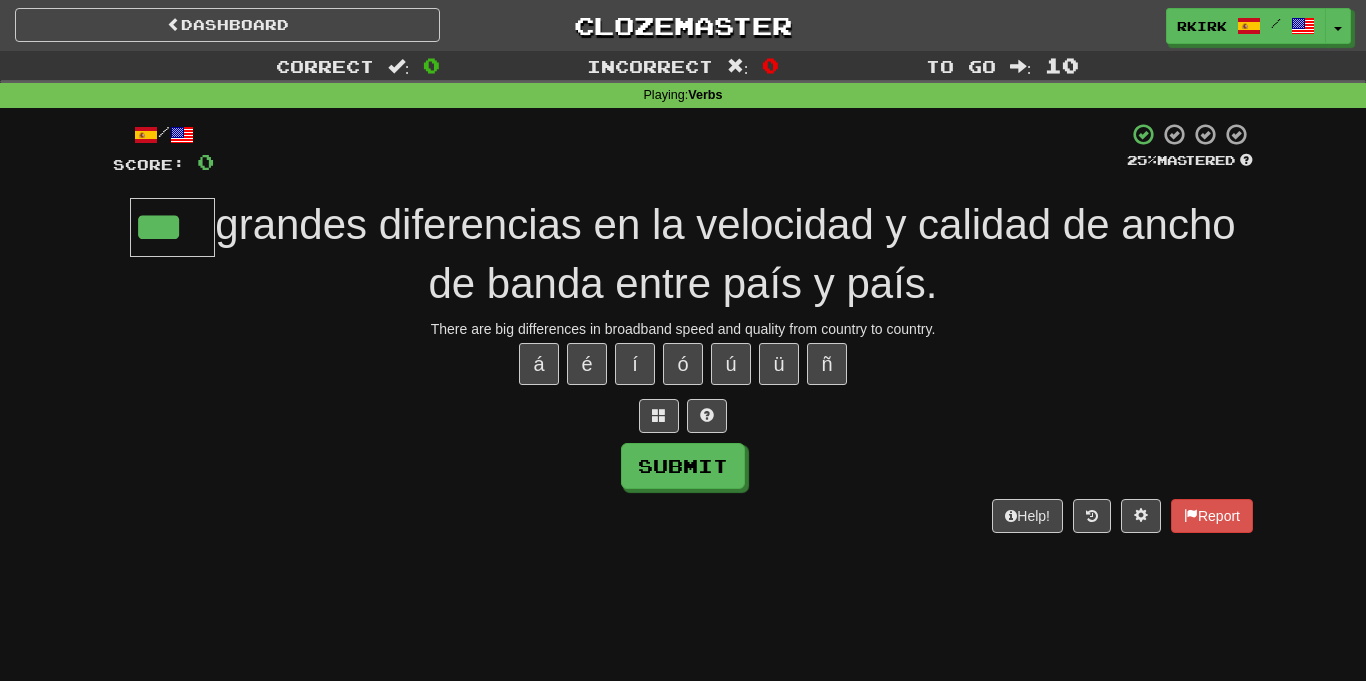 type on "***" 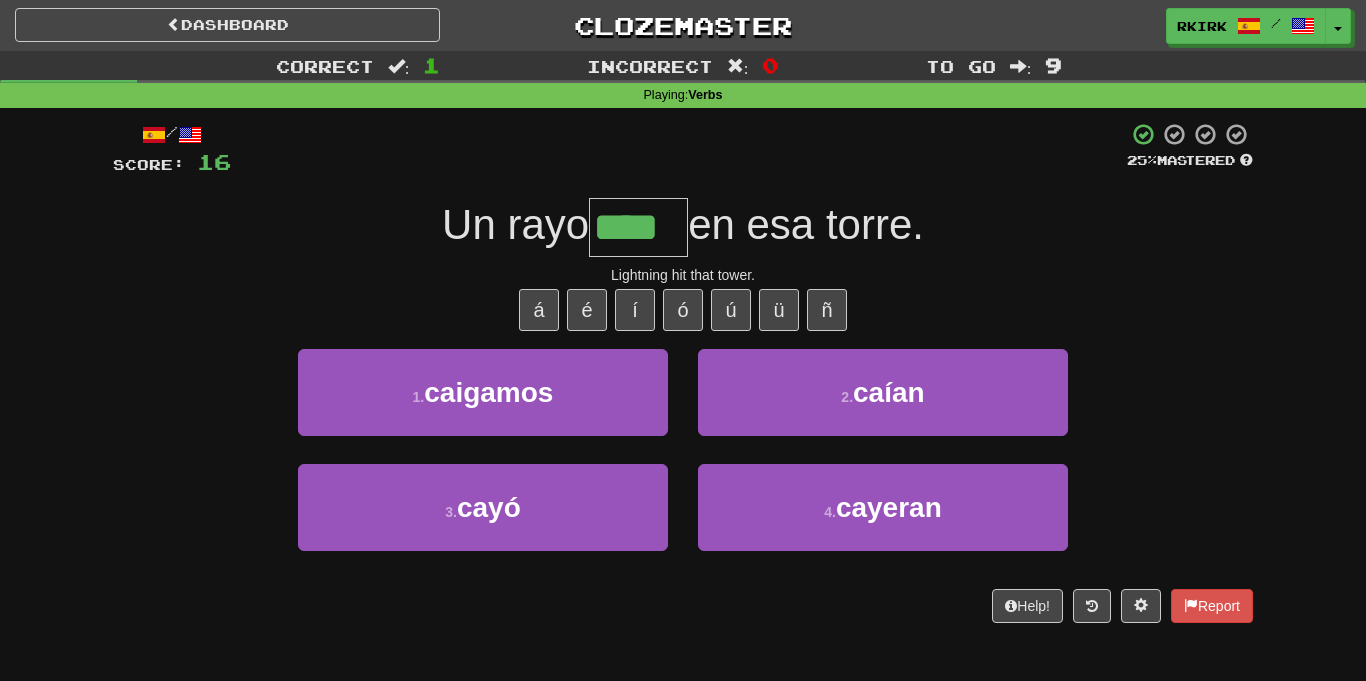 type on "****" 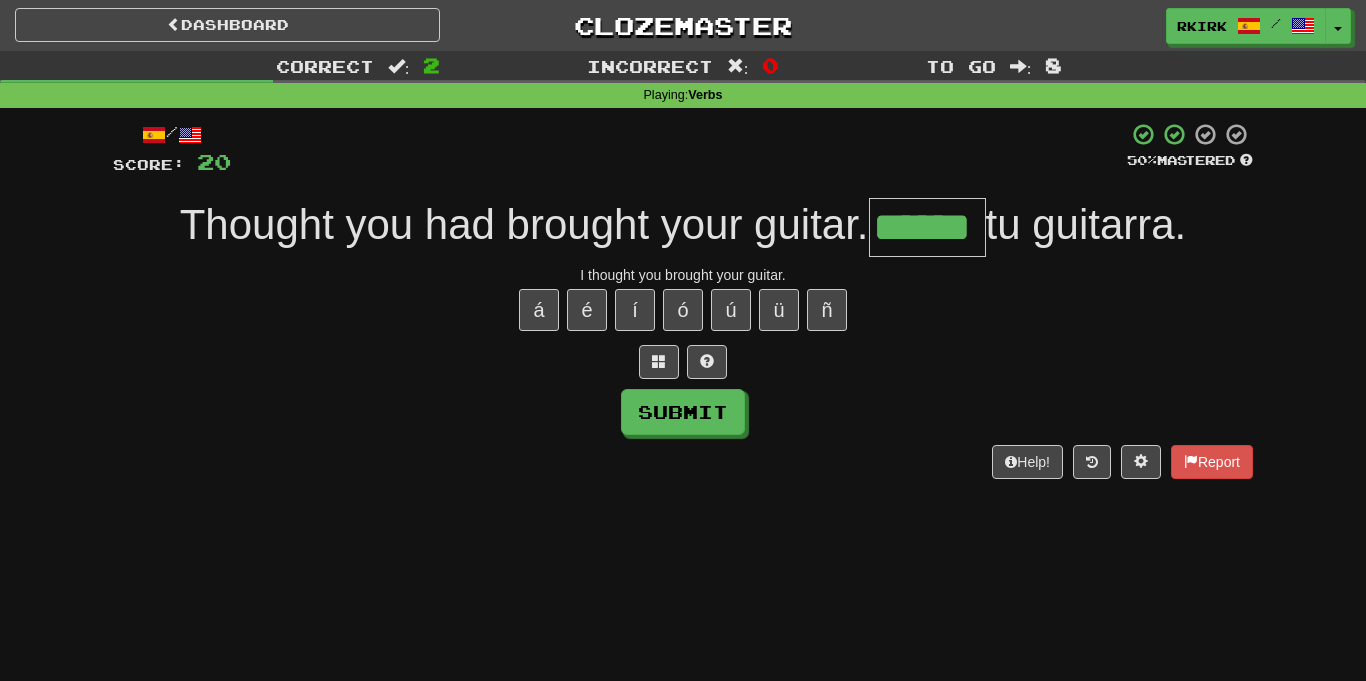 type on "******" 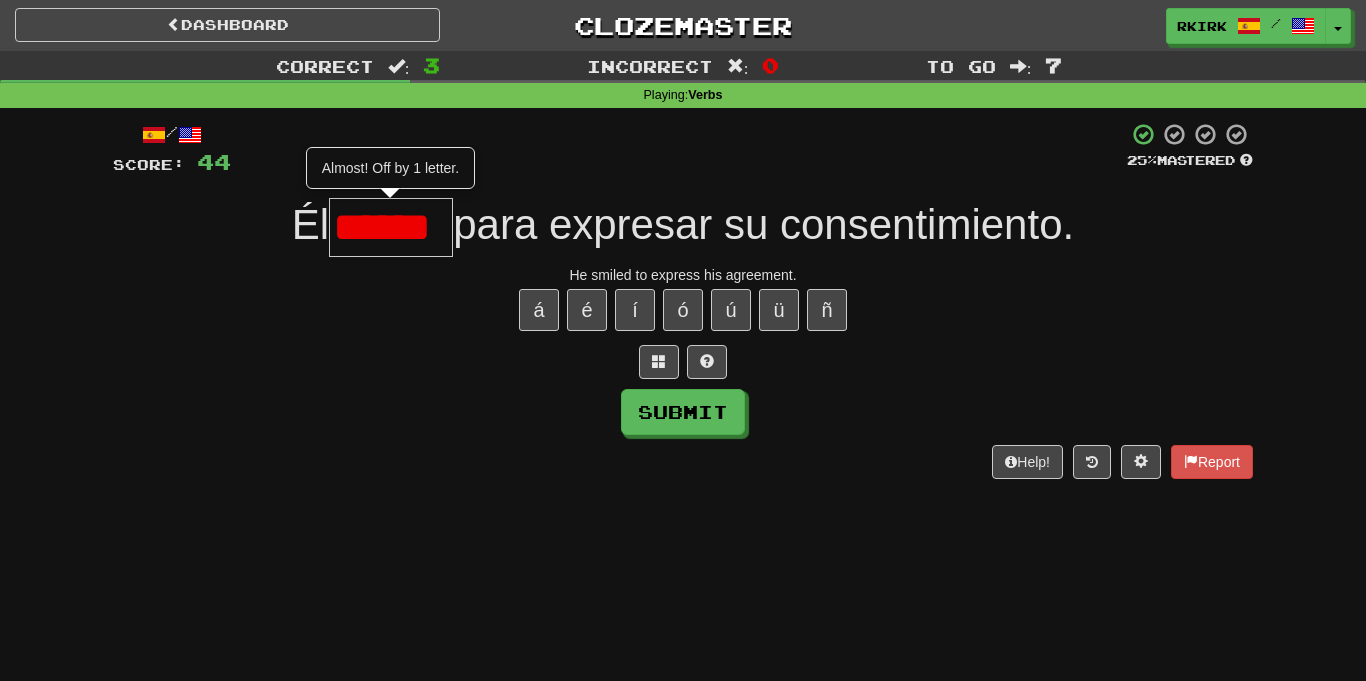type on "******" 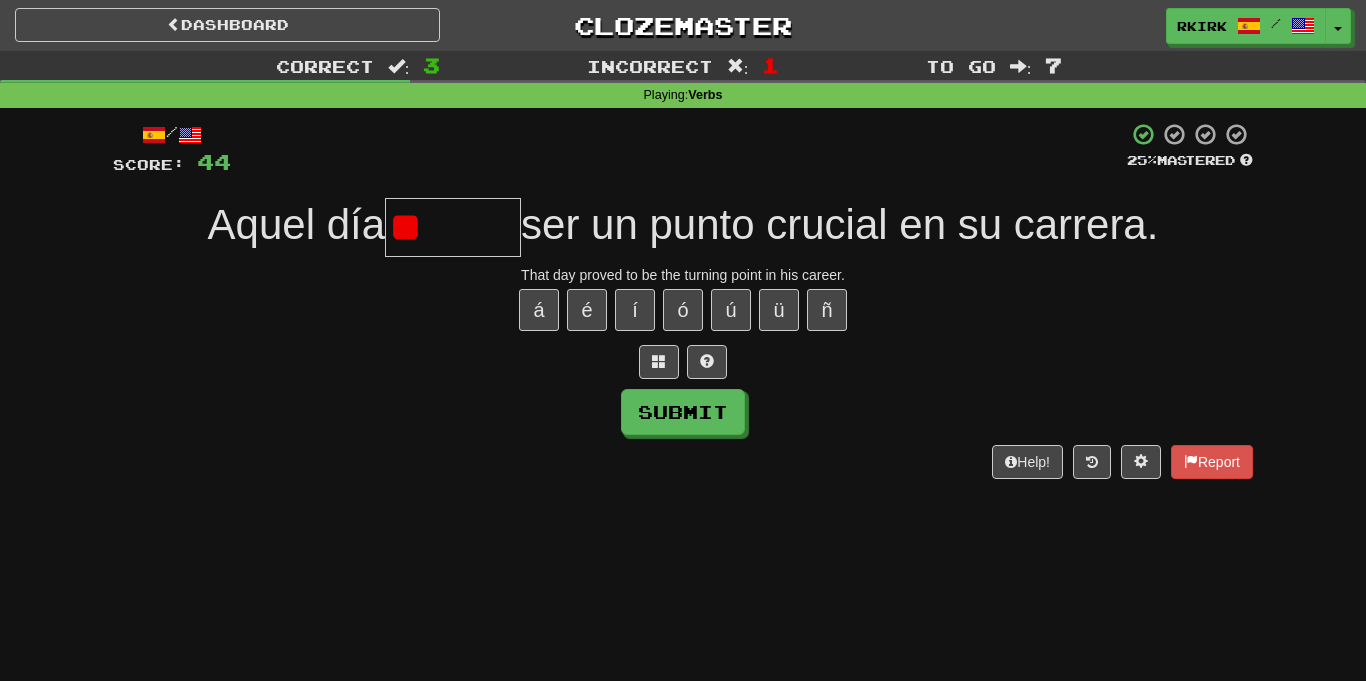 type on "*" 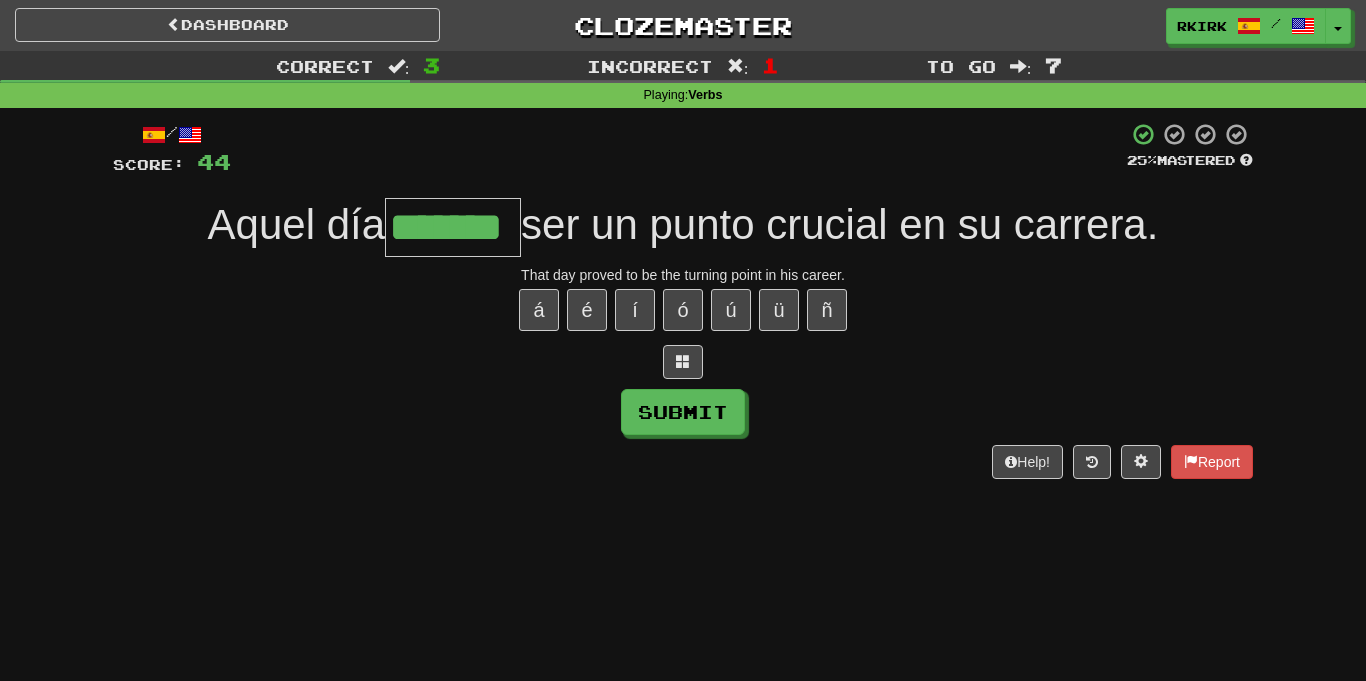 type on "*******" 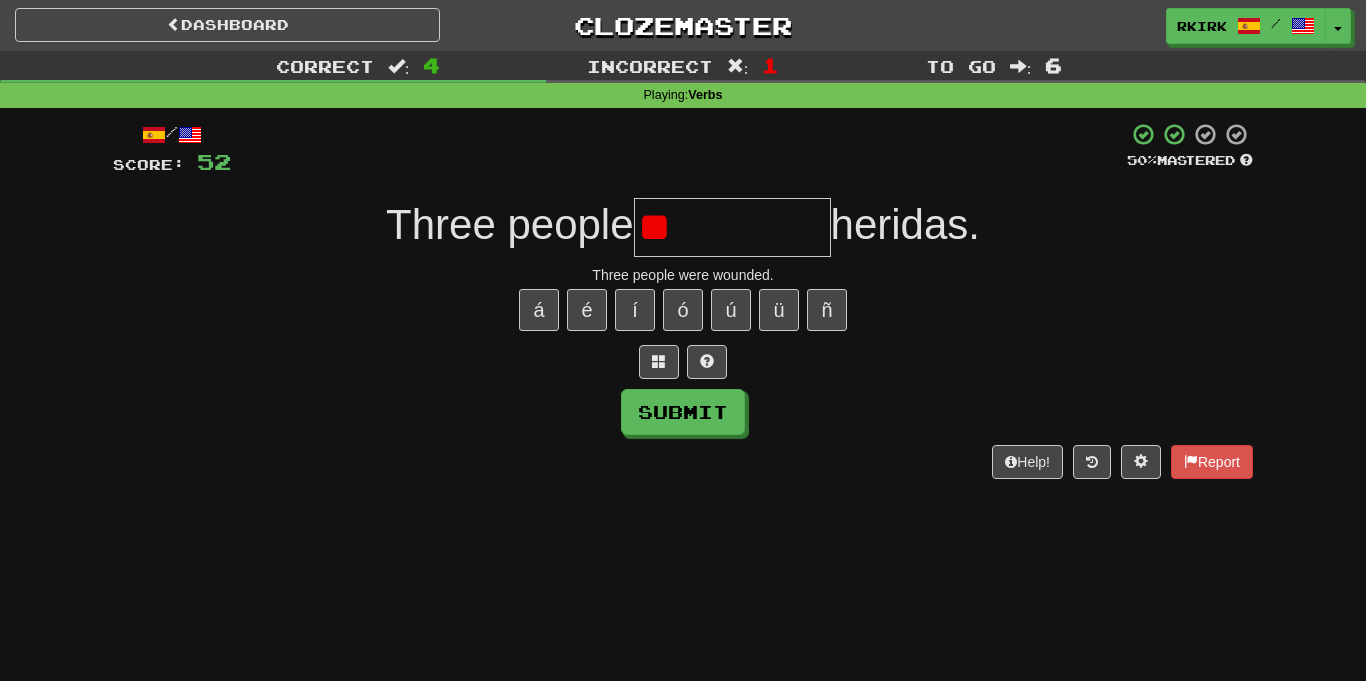 type on "*" 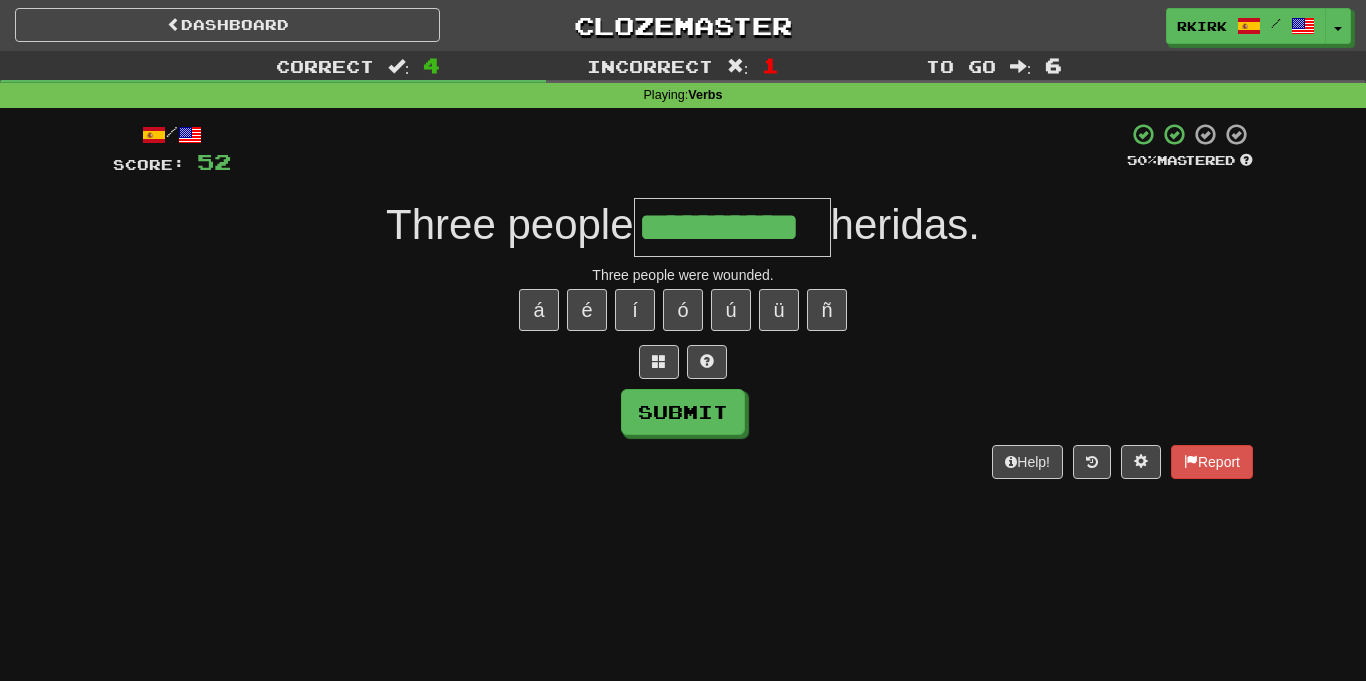 type on "**********" 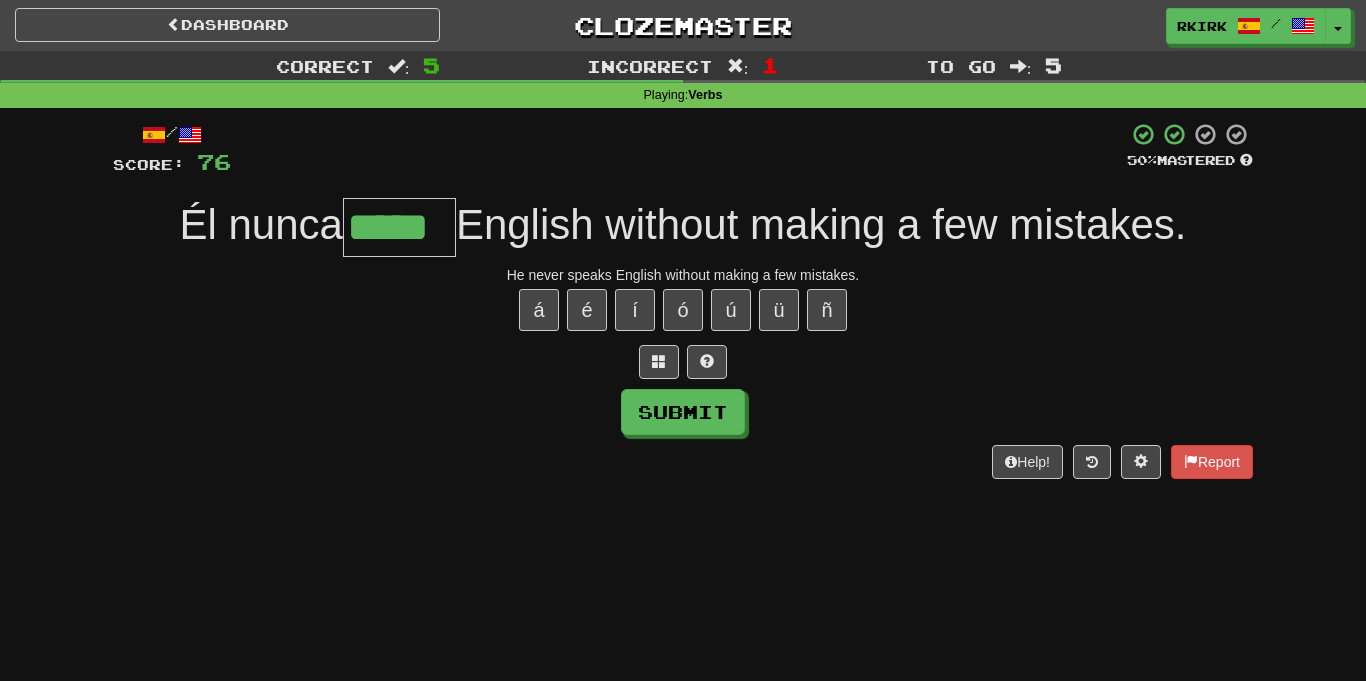 type on "*****" 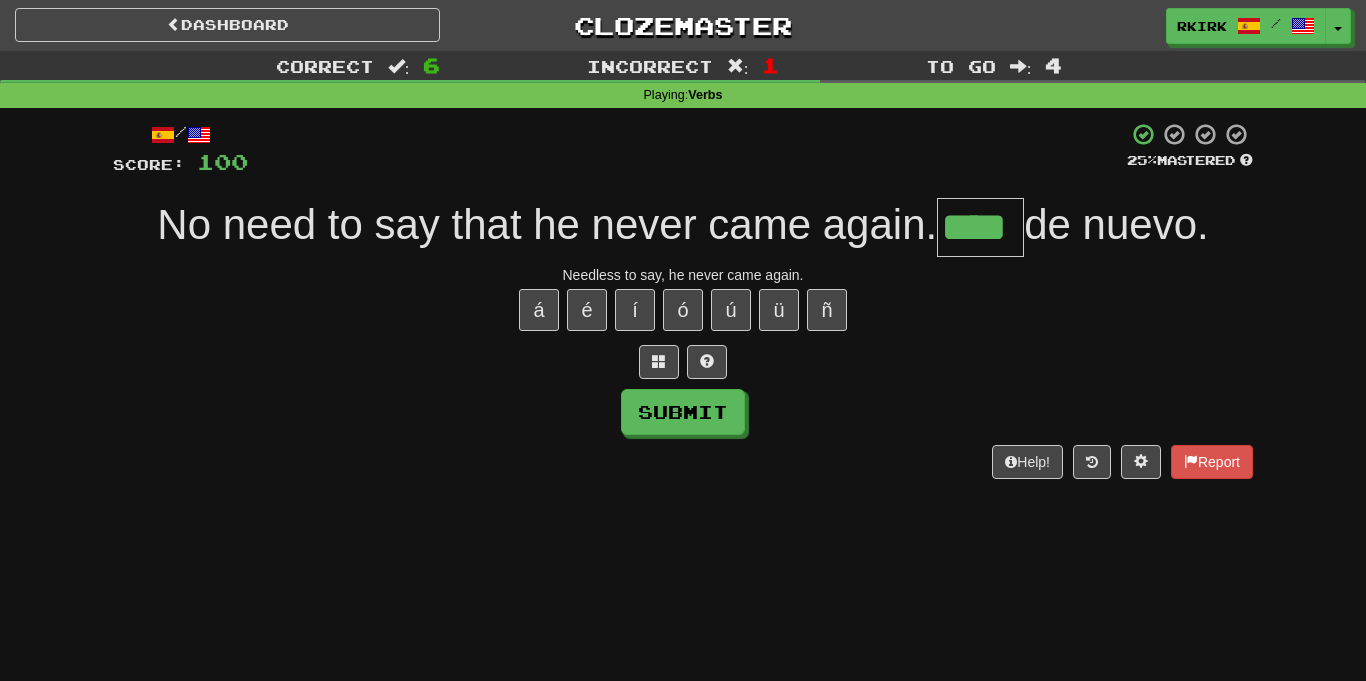 type on "****" 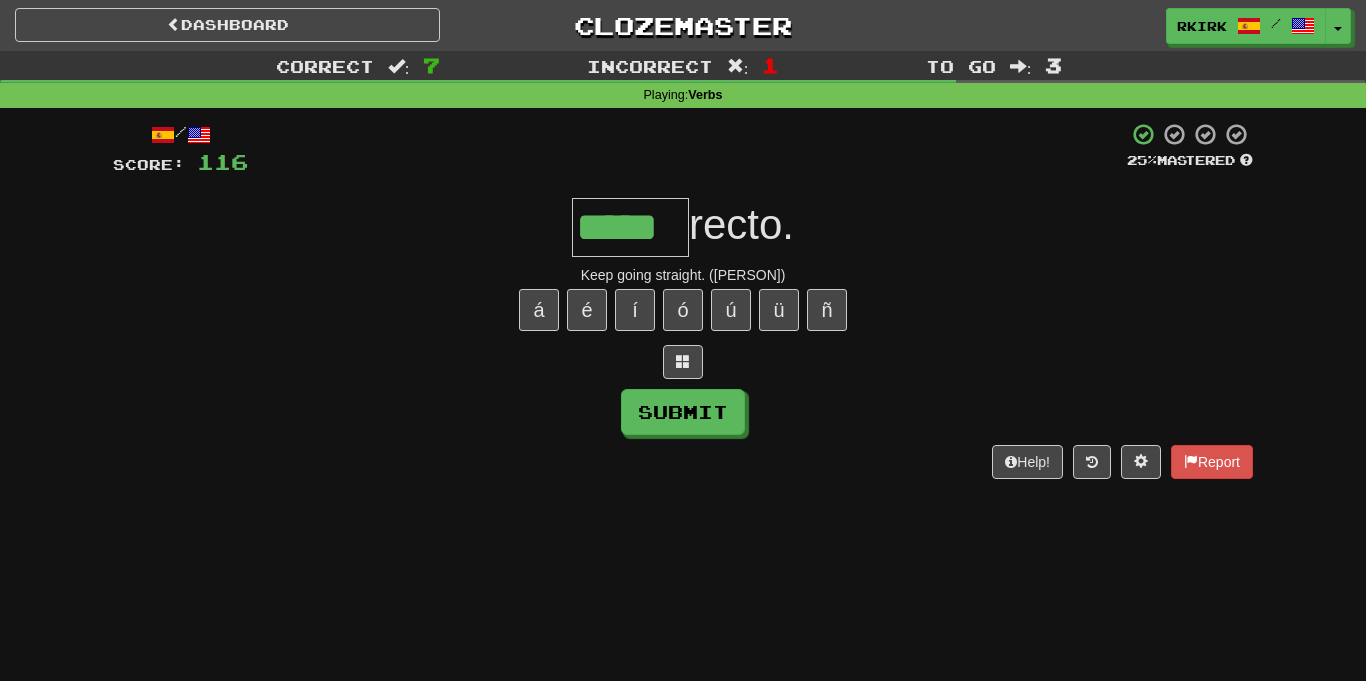 type on "*****" 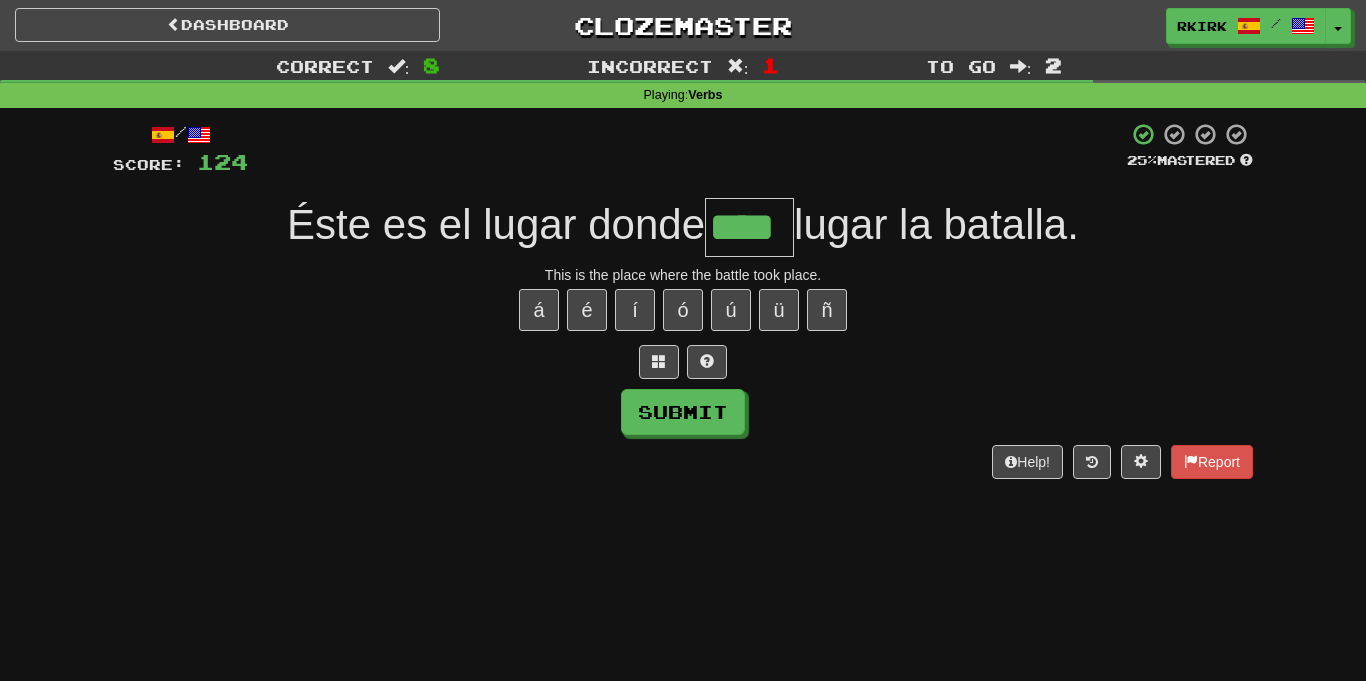 type on "****" 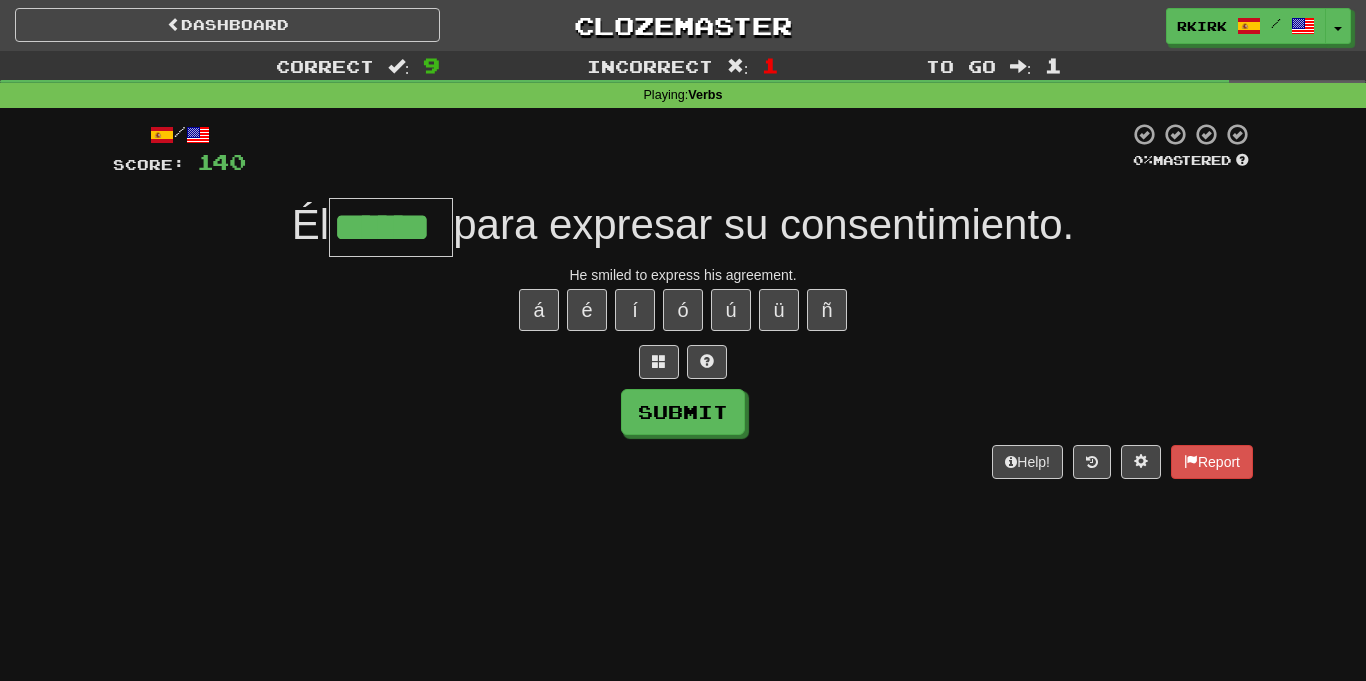 type on "******" 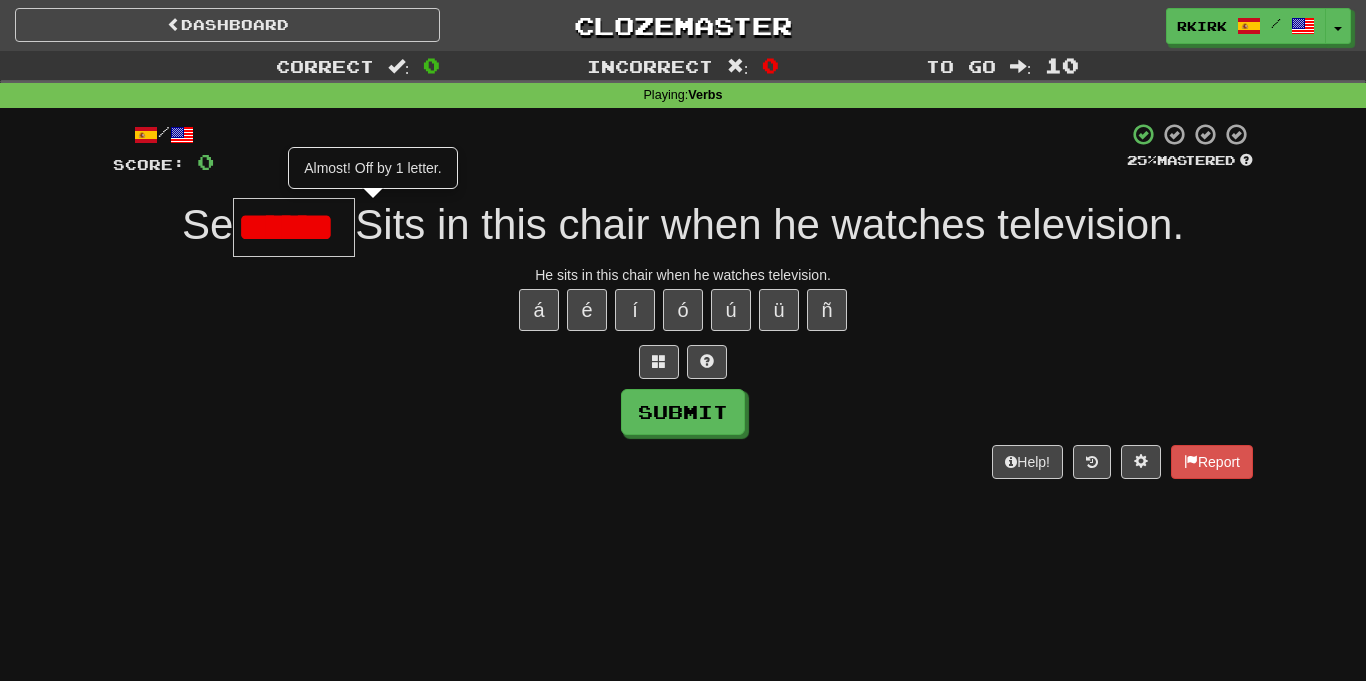 type on "******" 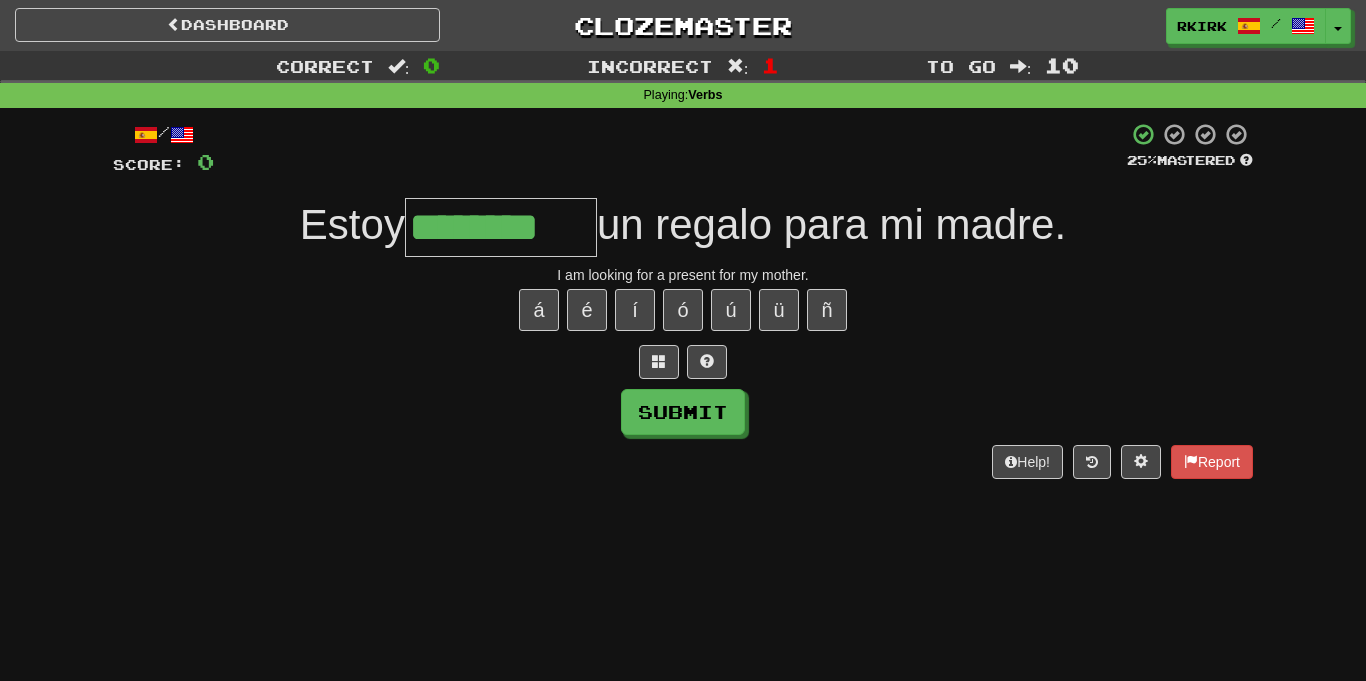 type on "********" 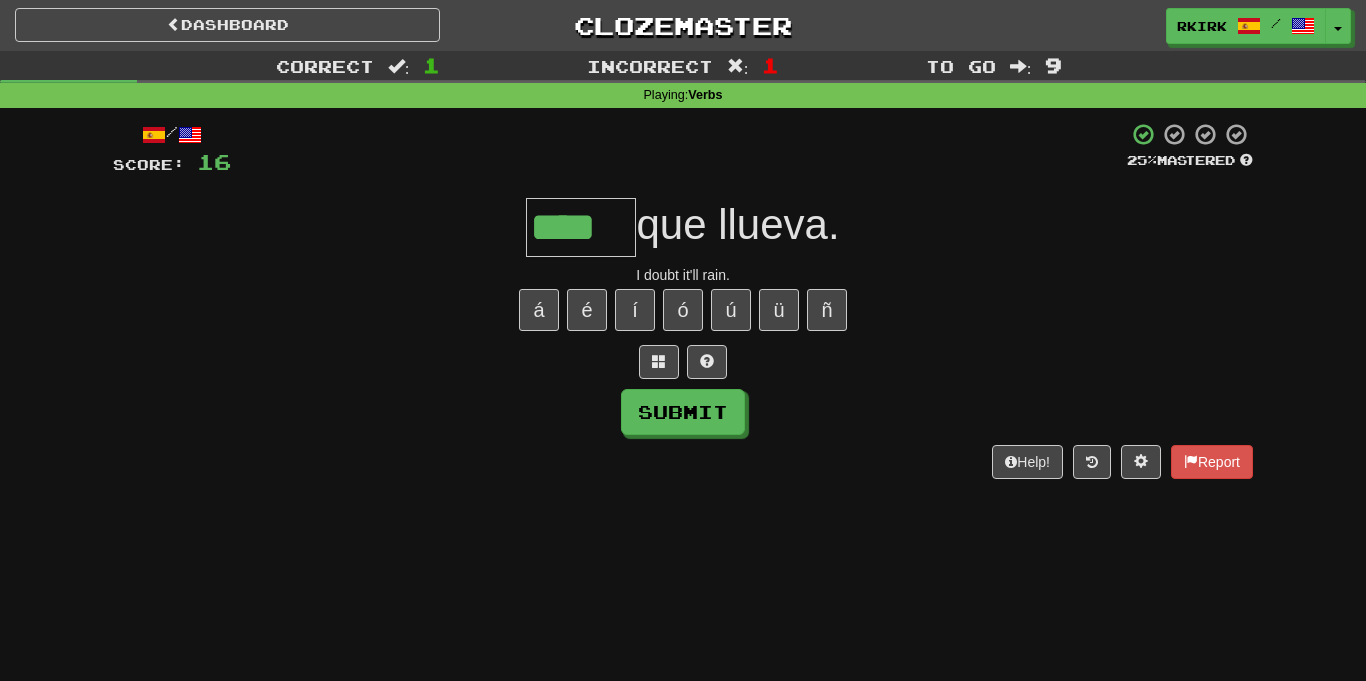 type on "****" 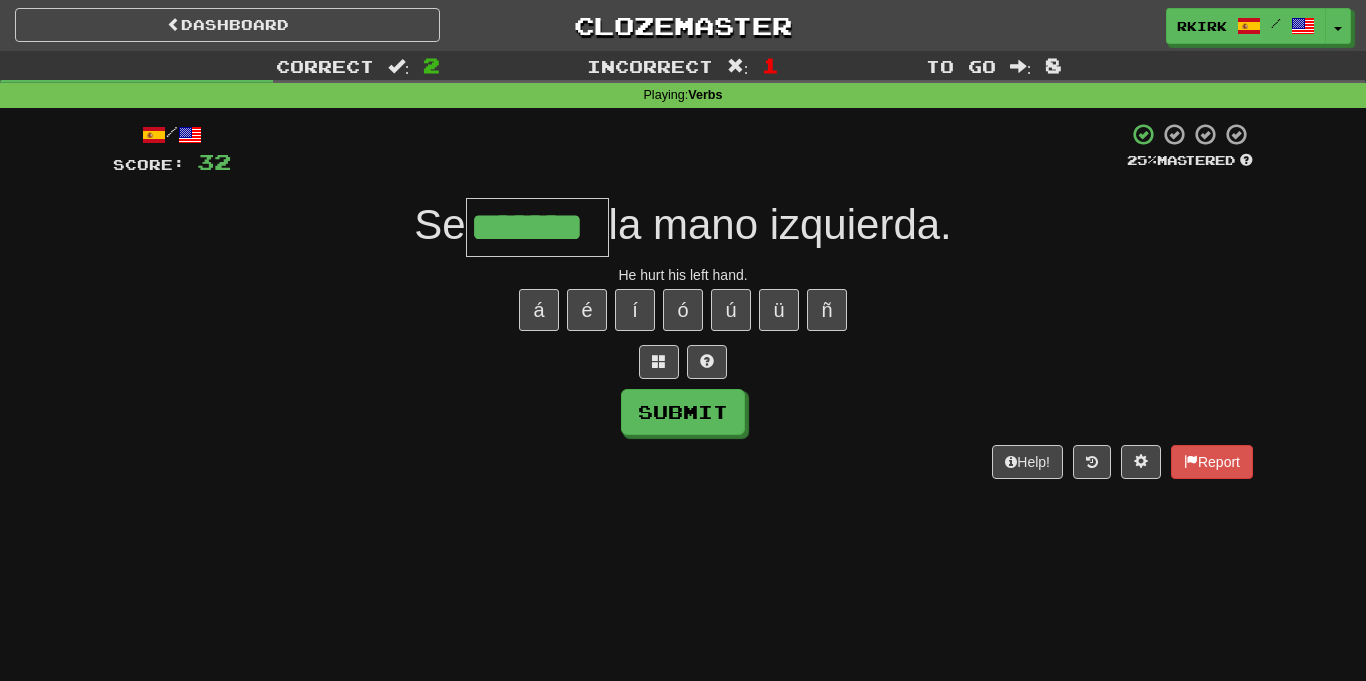 type on "*******" 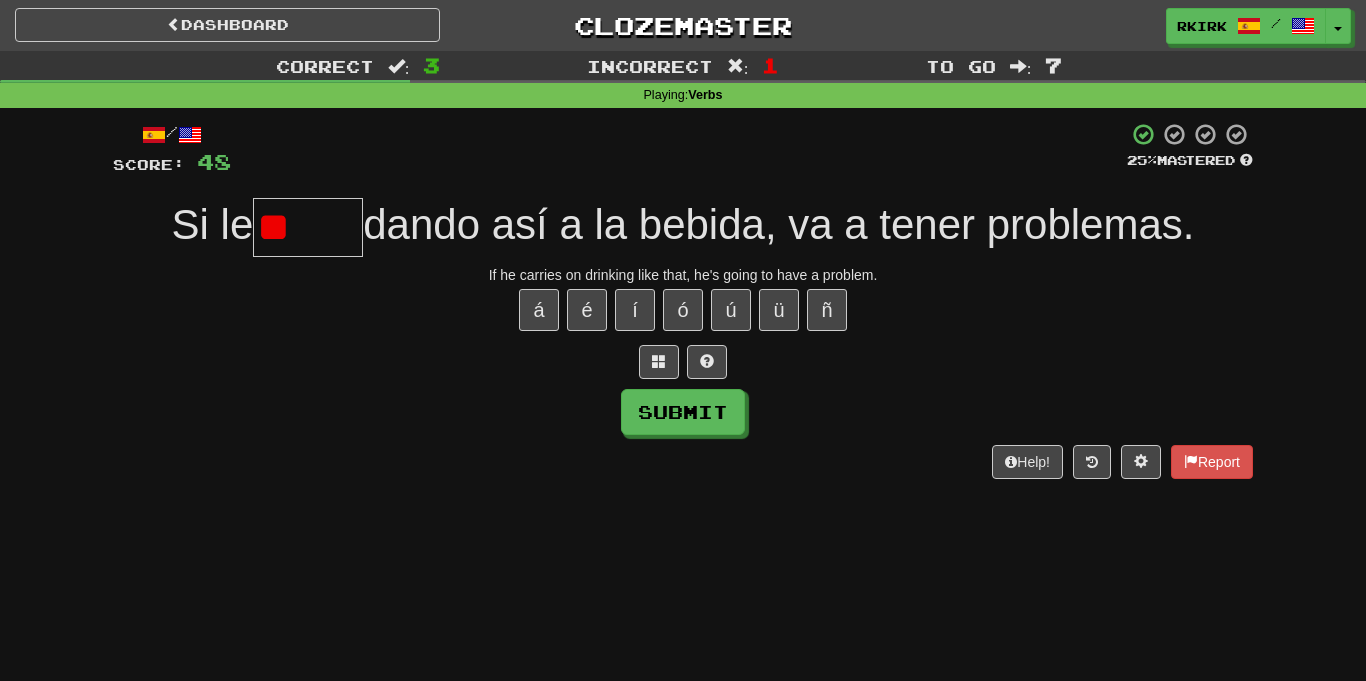 type on "*" 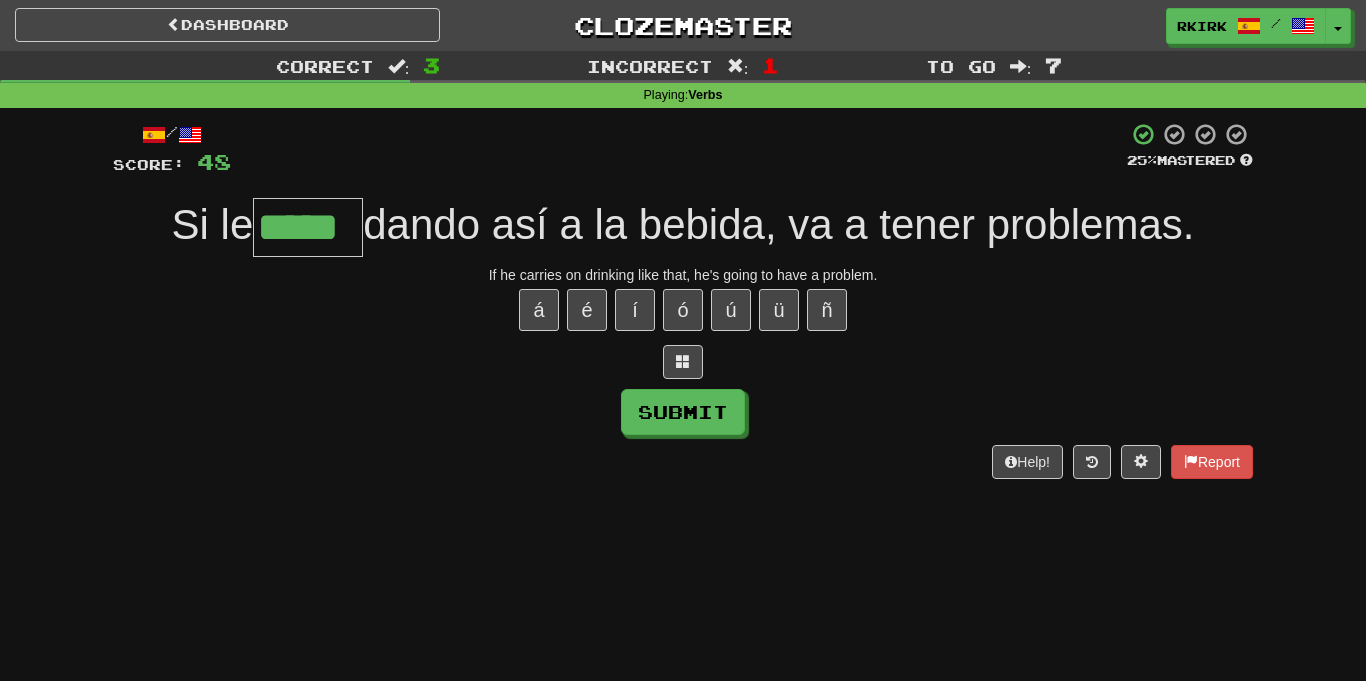 type on "*****" 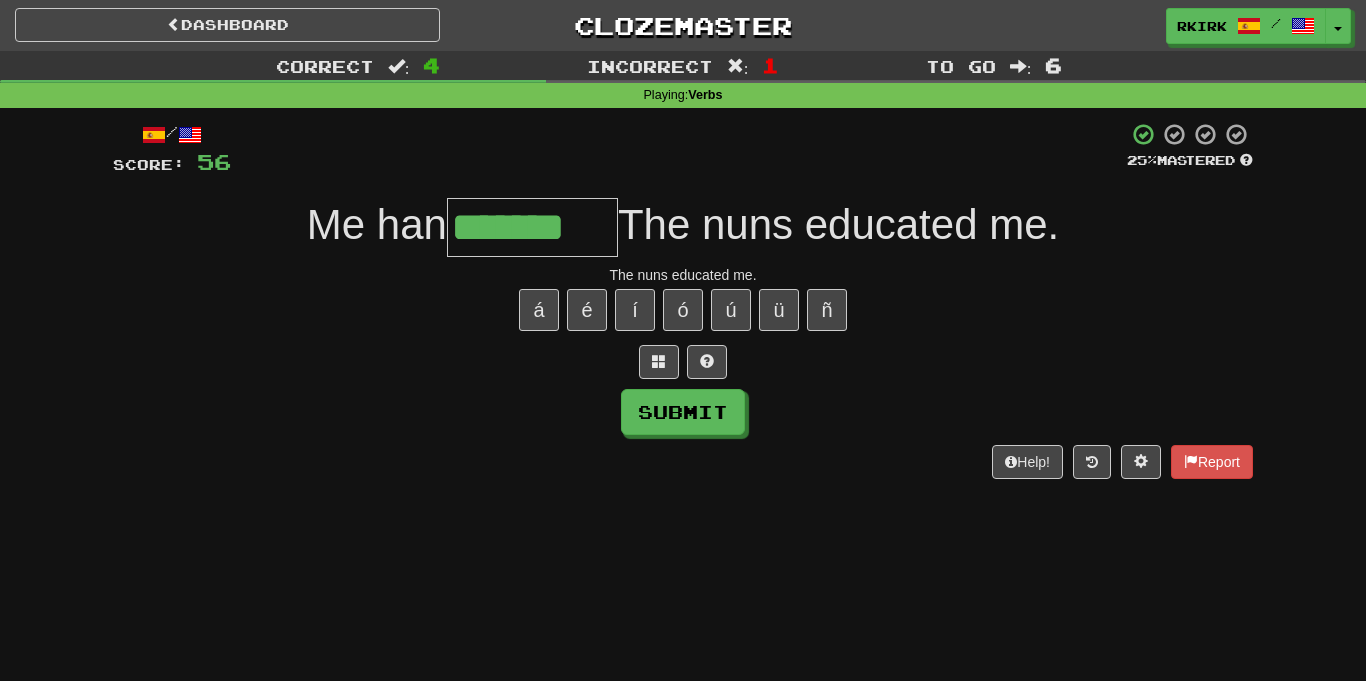 type on "*******" 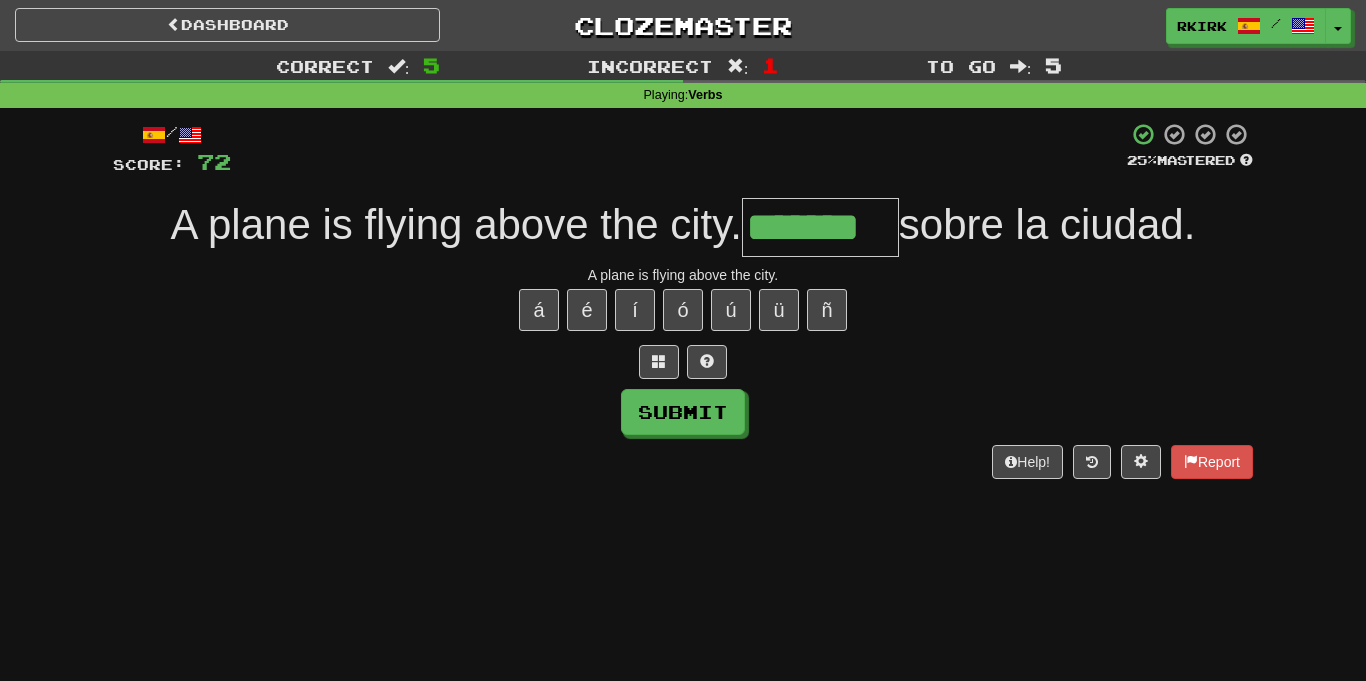 type on "*******" 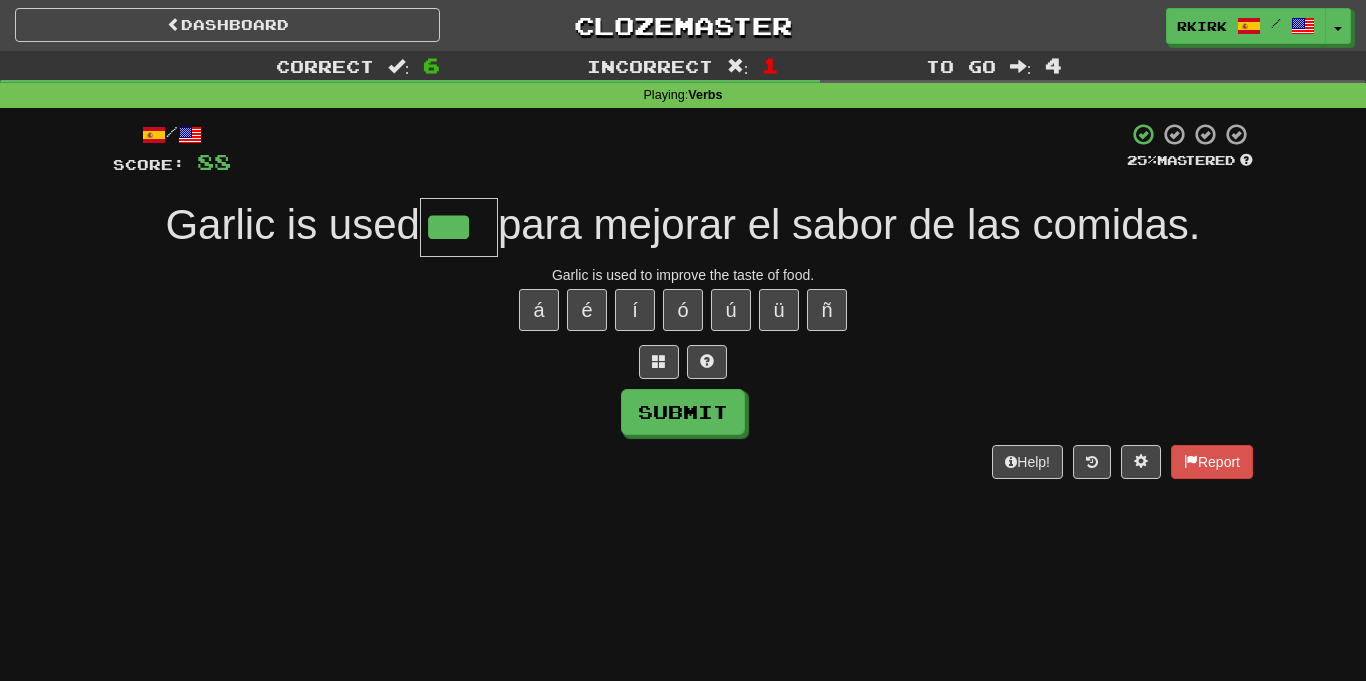 type on "***" 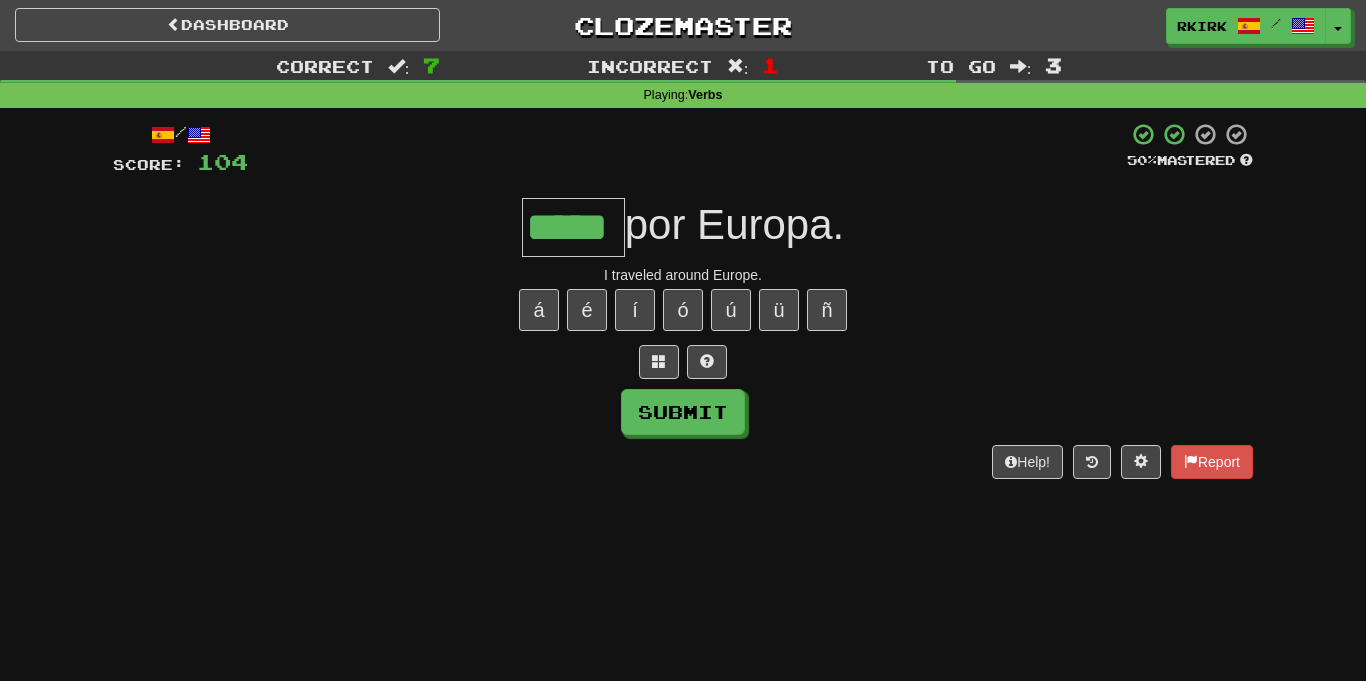 type on "*****" 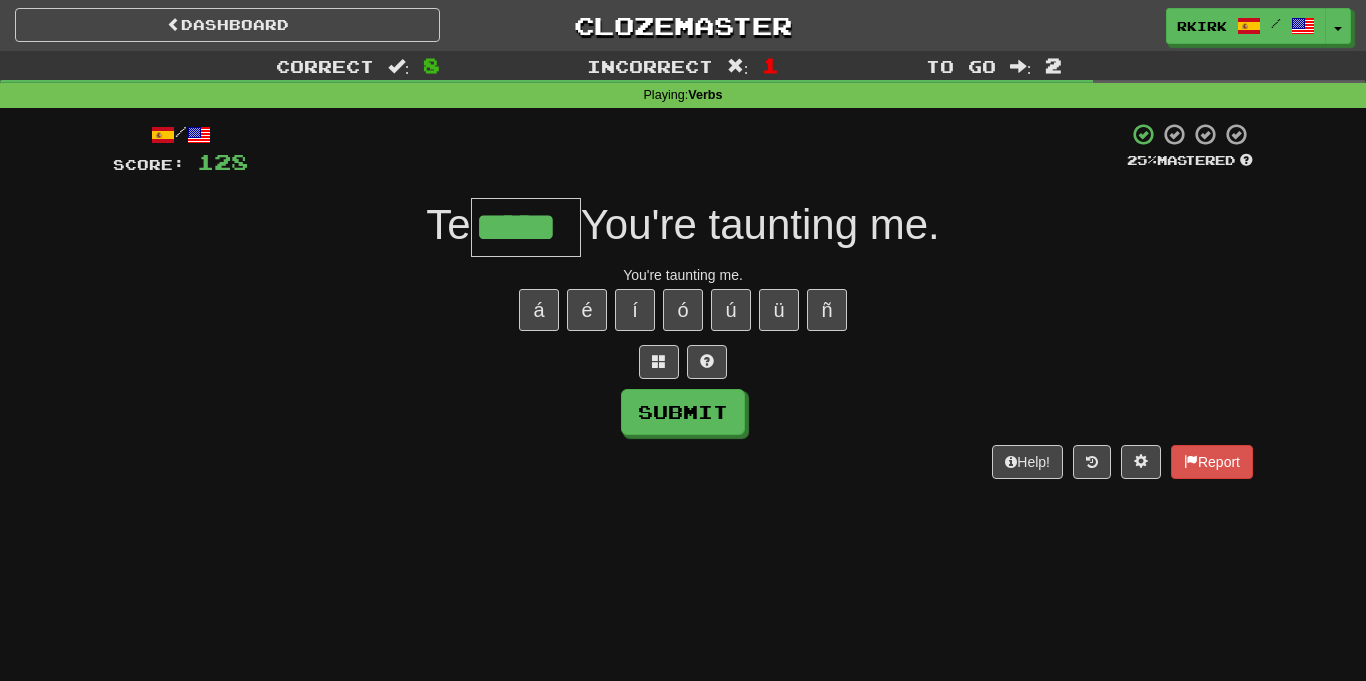 type on "*****" 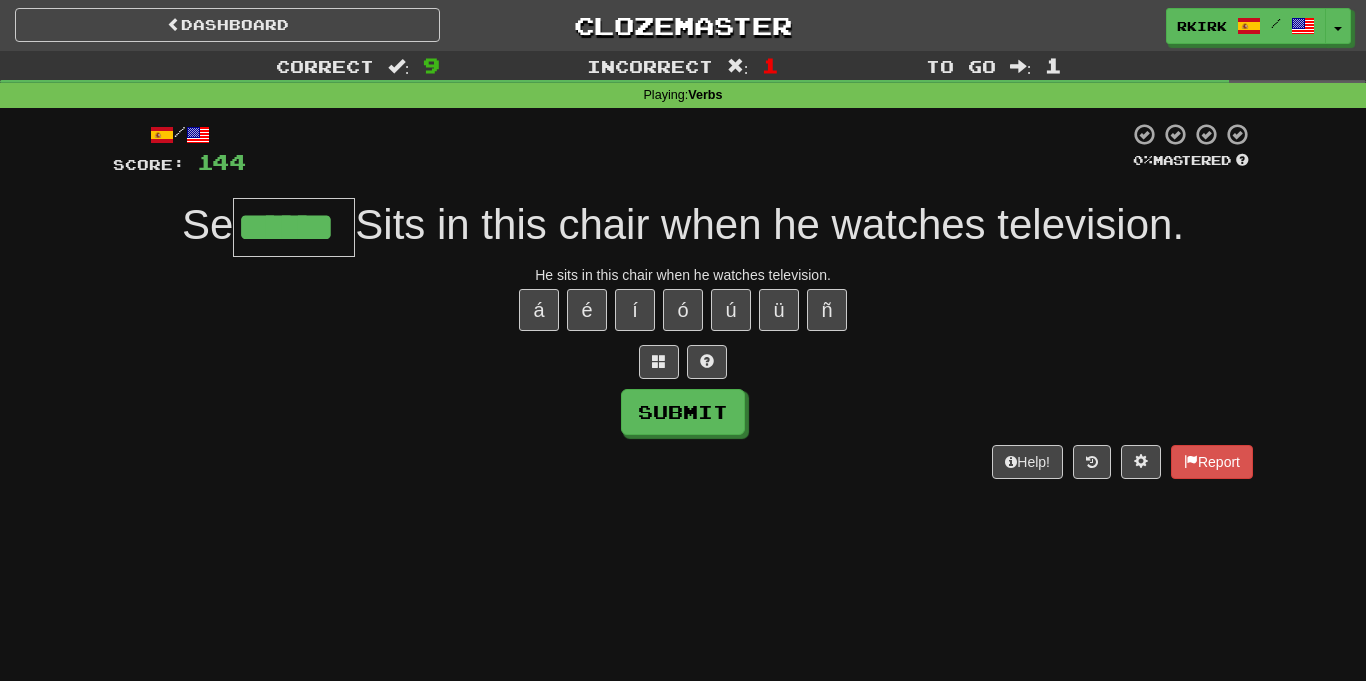 type on "******" 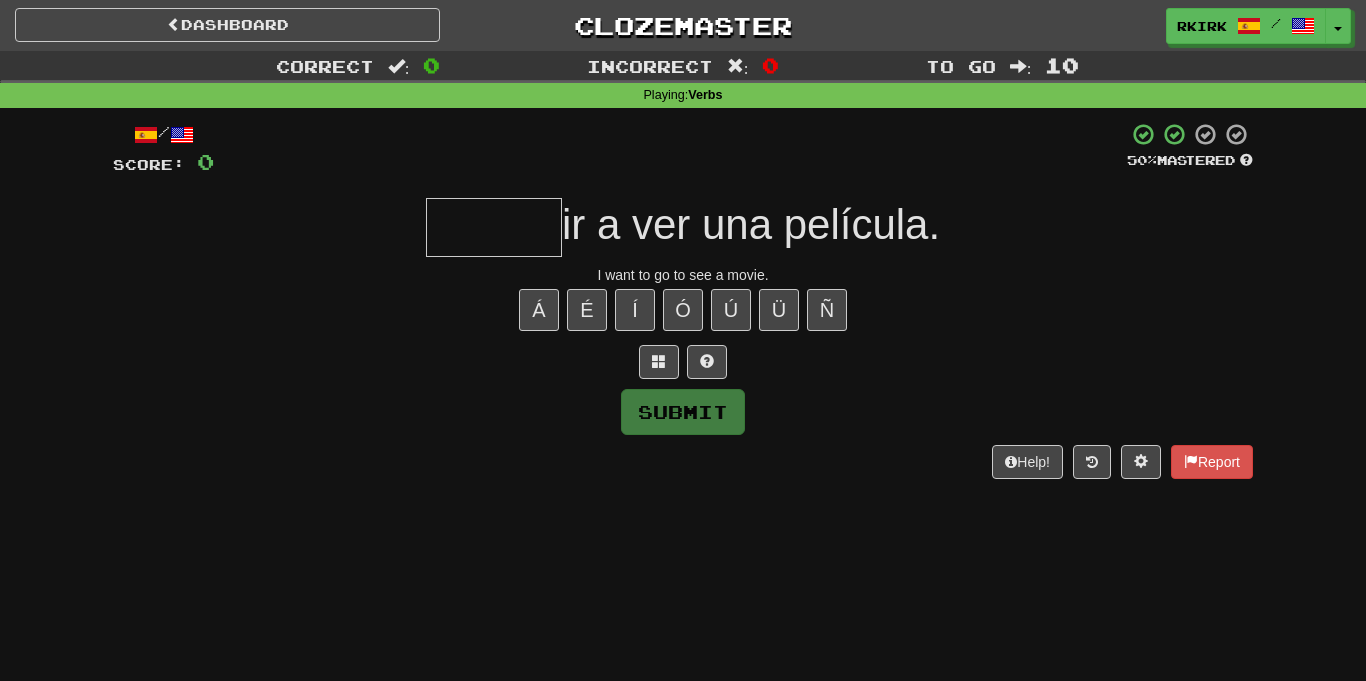 type on "*" 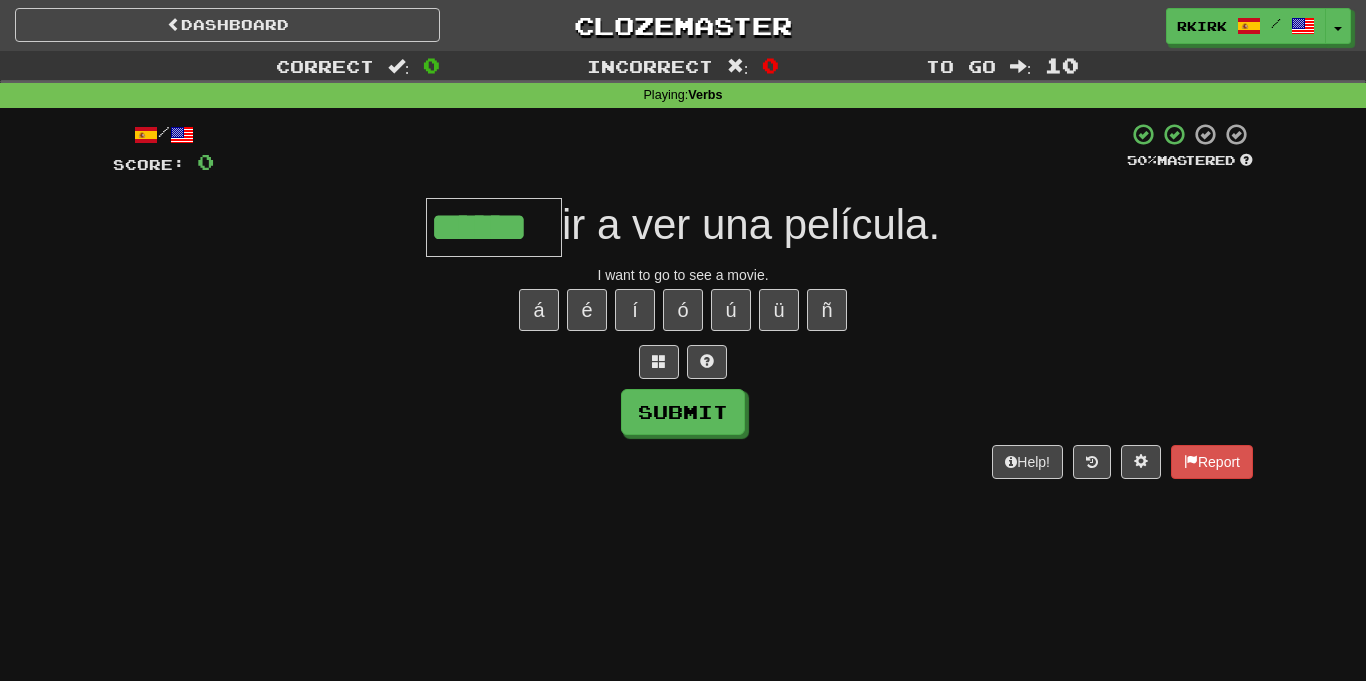 type on "******" 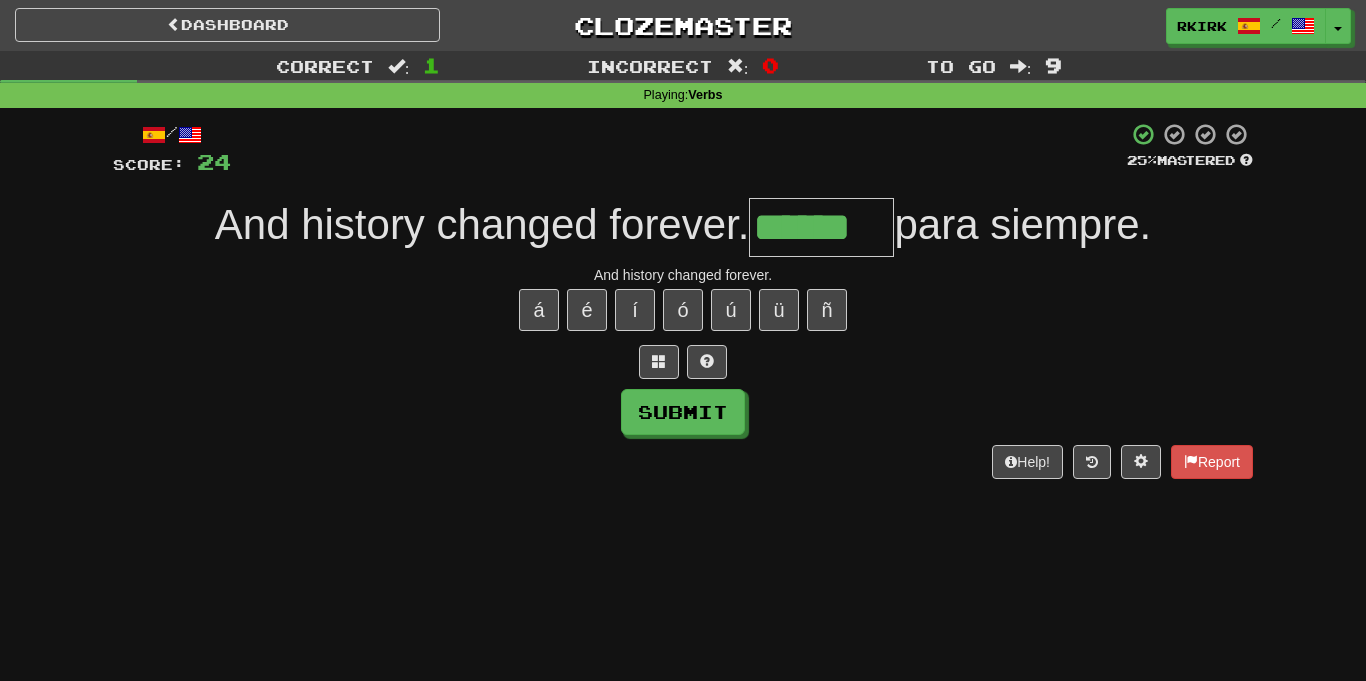 type on "******" 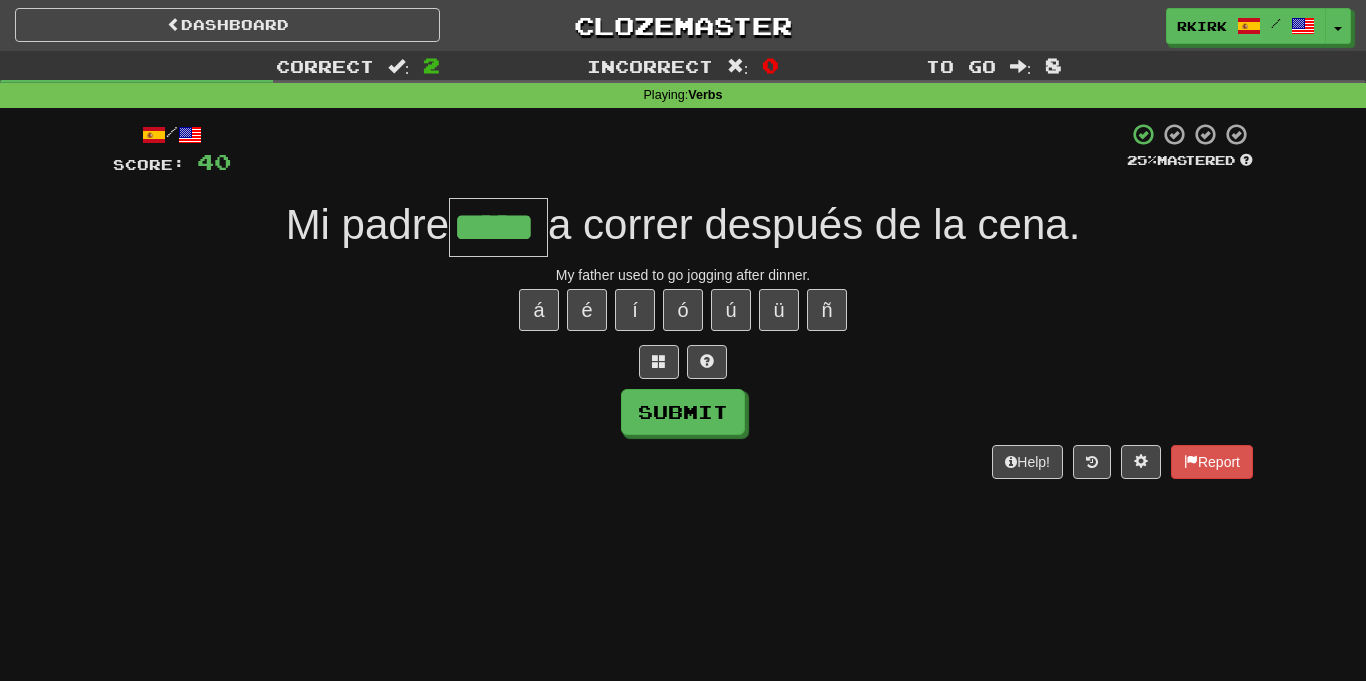 type on "*****" 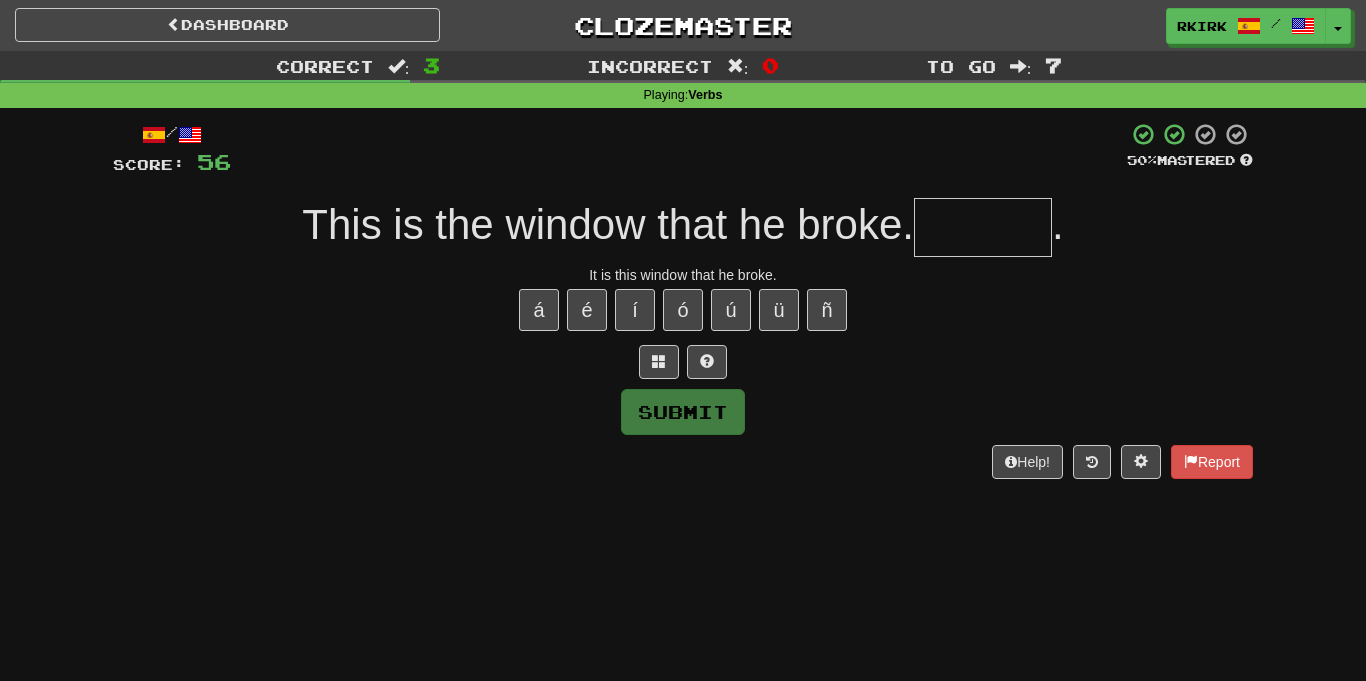 type on "*" 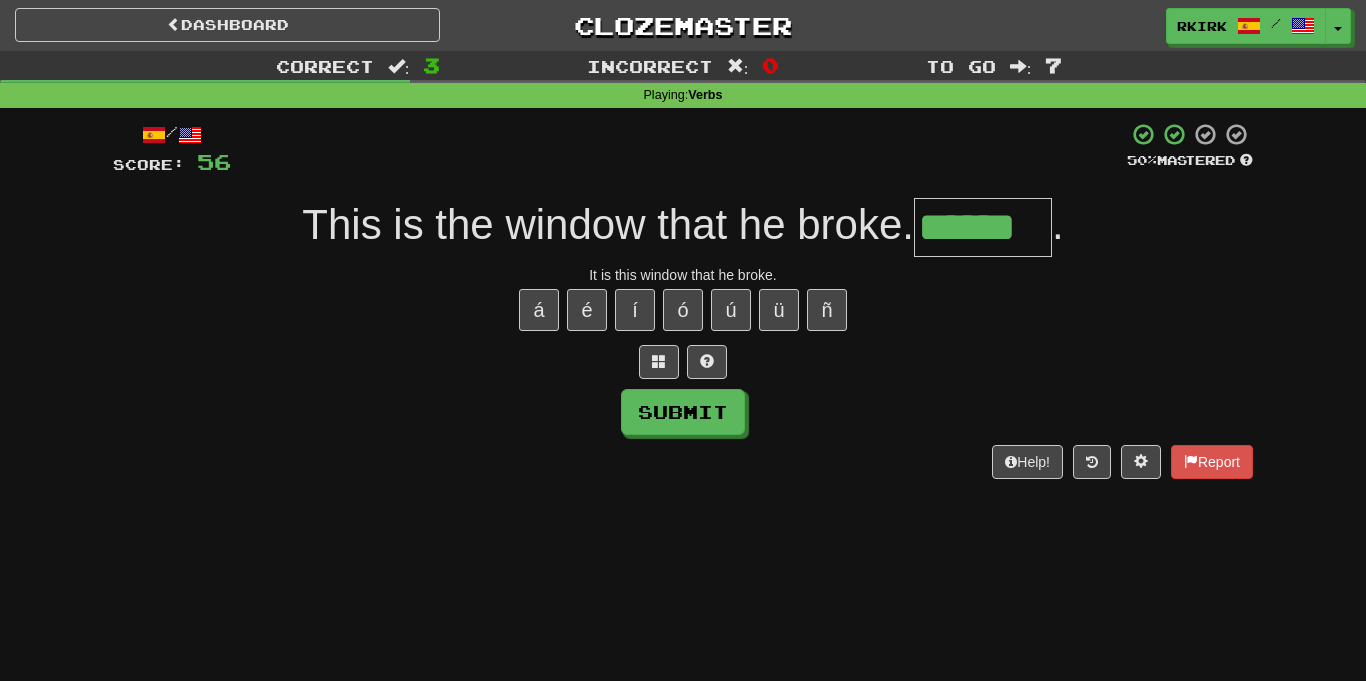 type on "******" 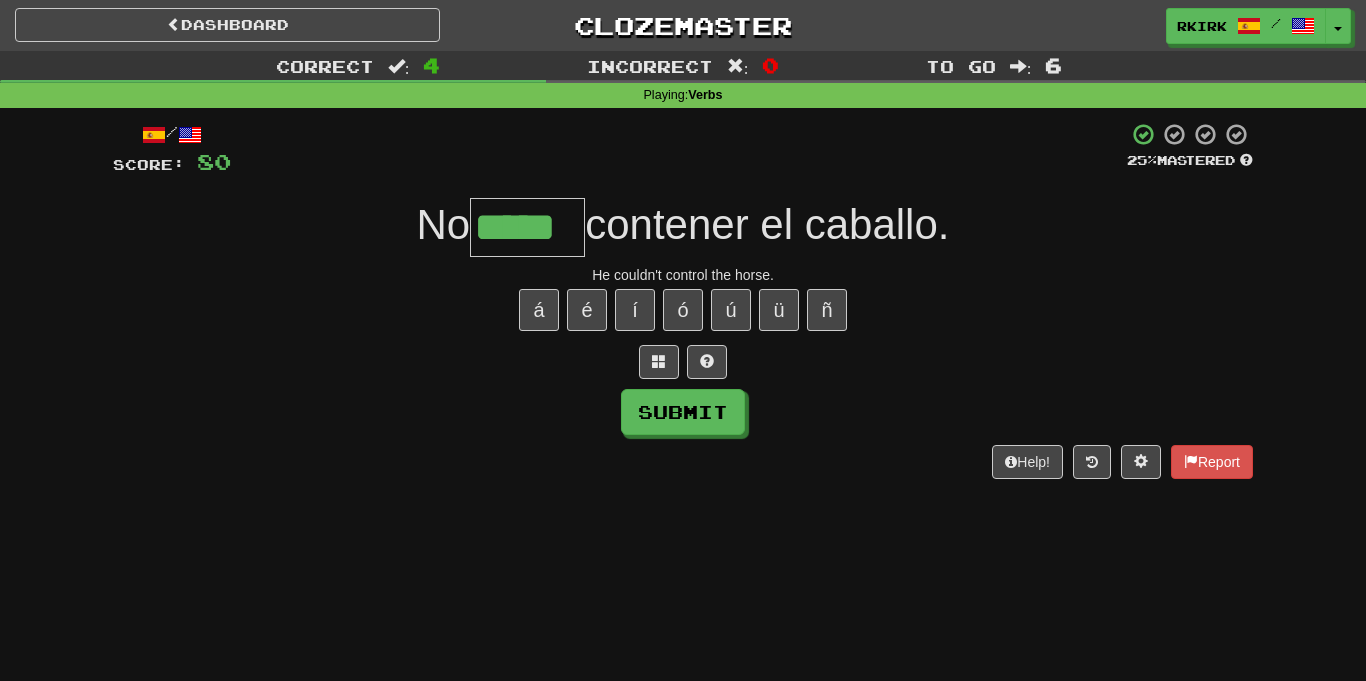 type on "*****" 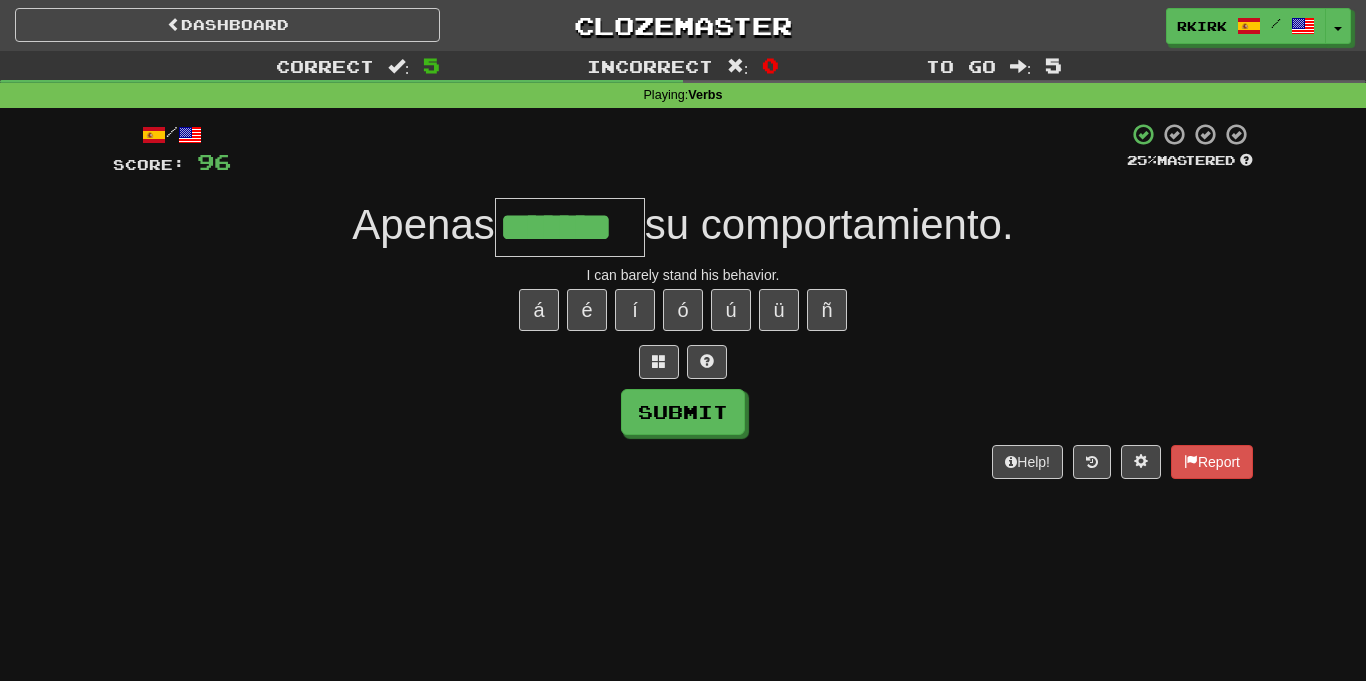 type on "*******" 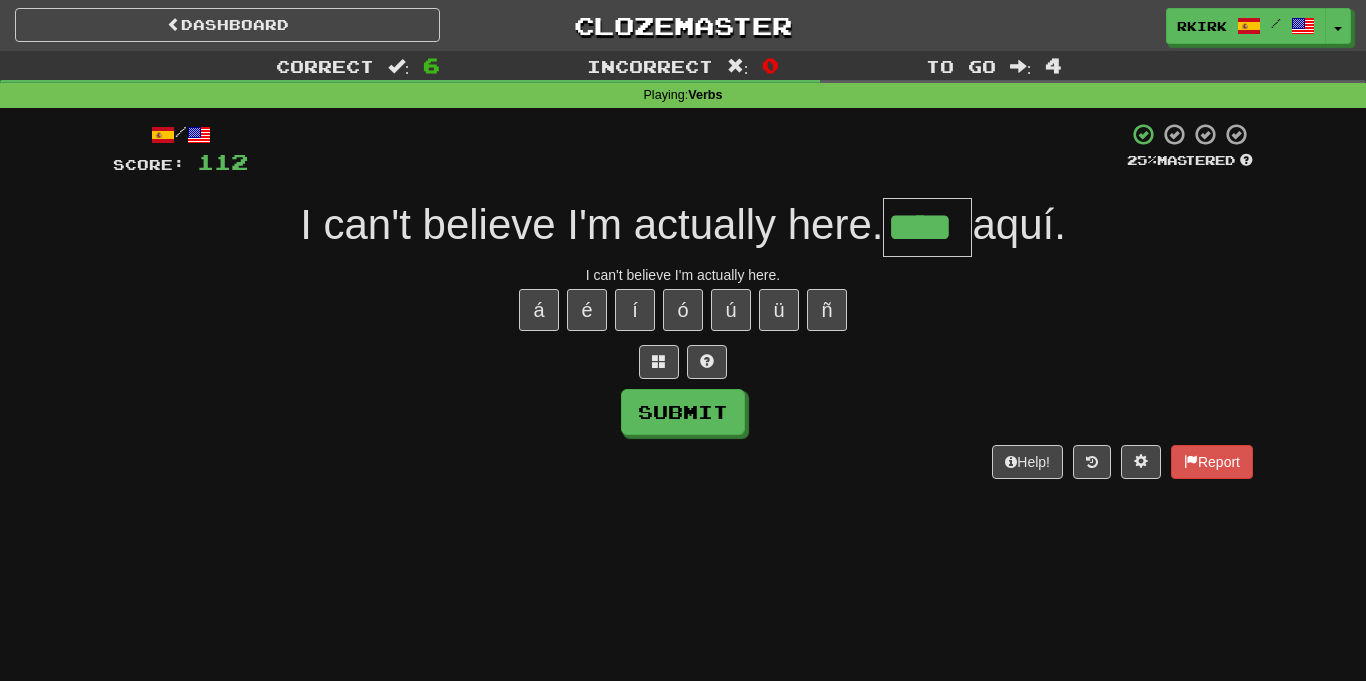 type on "****" 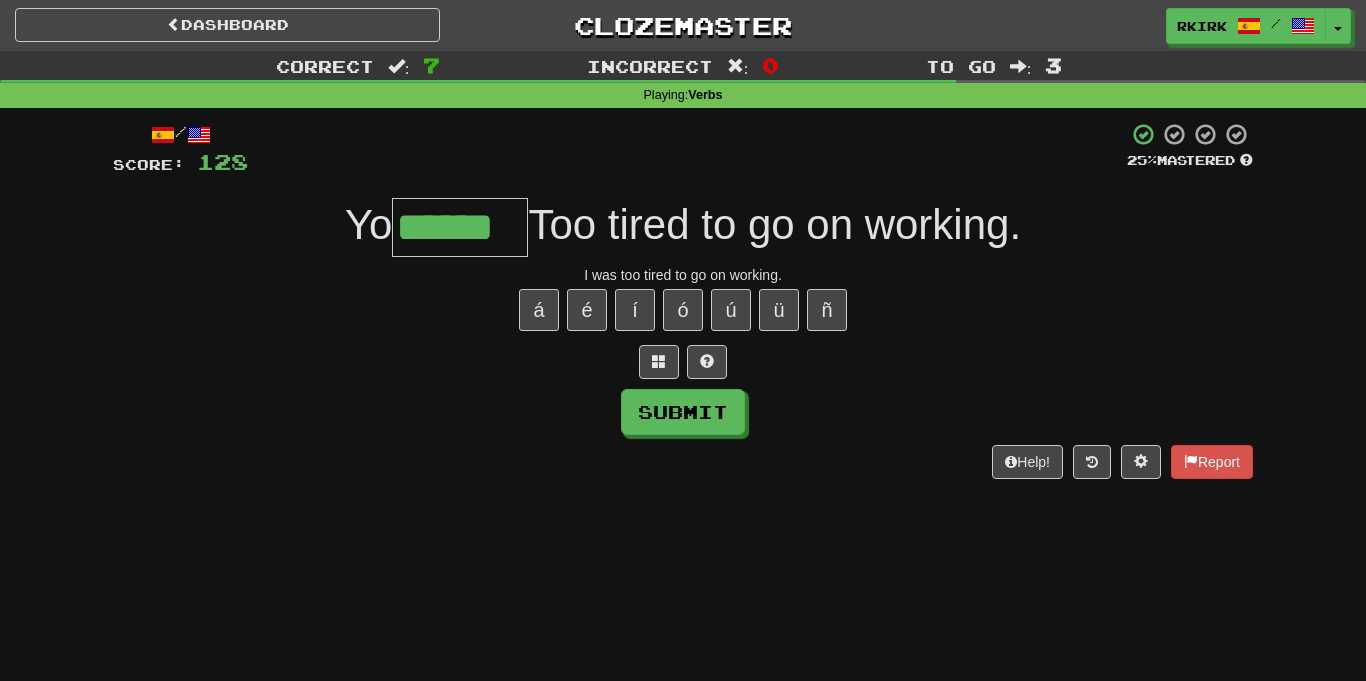 type on "******" 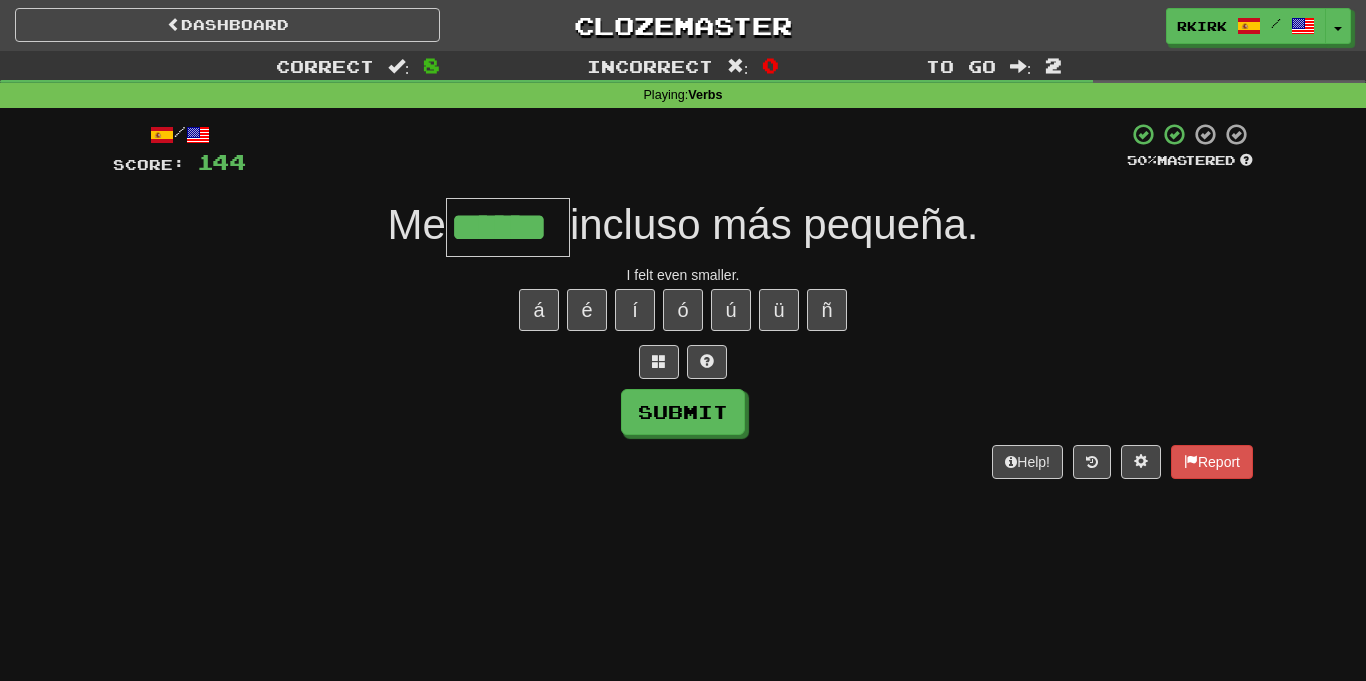type on "******" 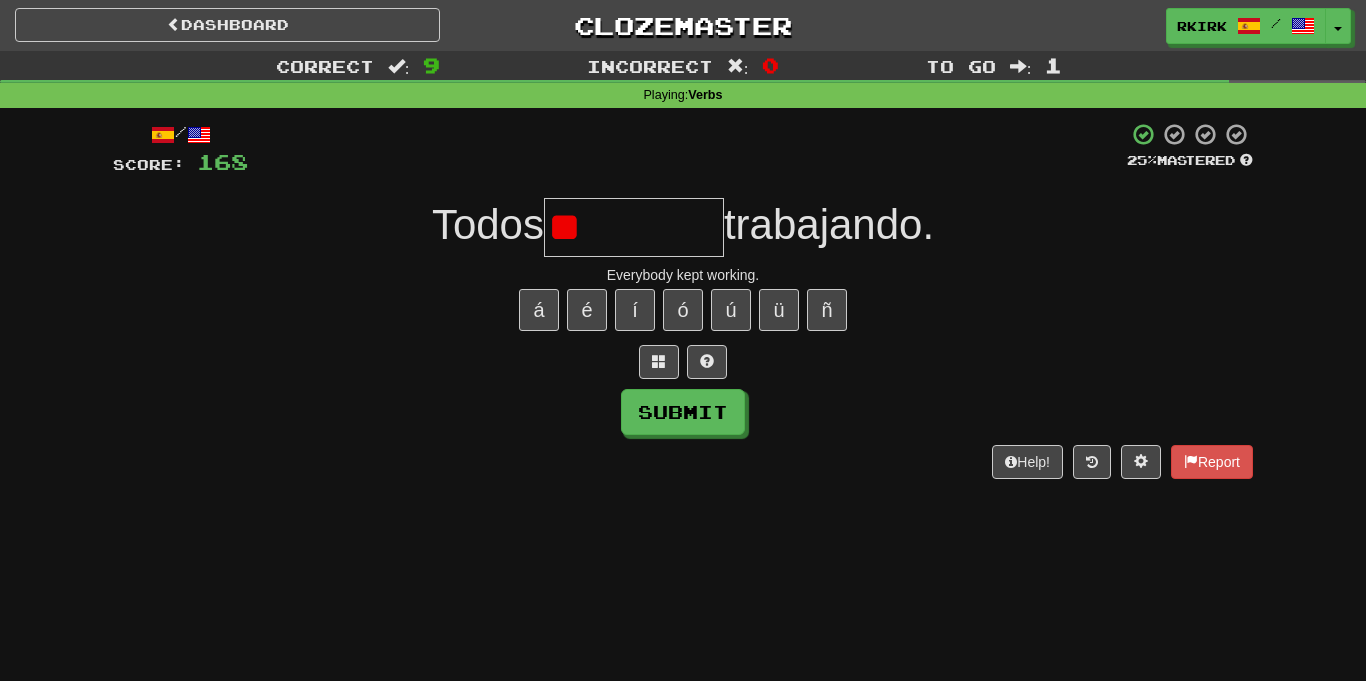 type on "*" 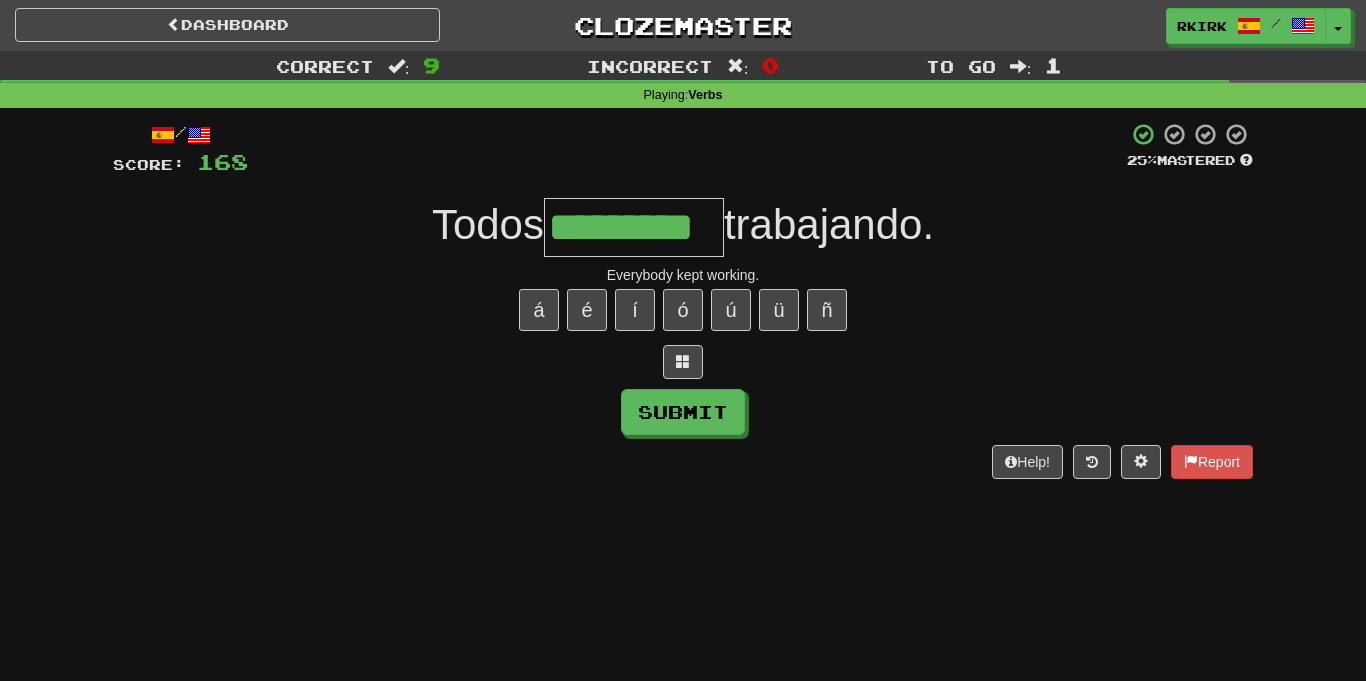 type on "*********" 